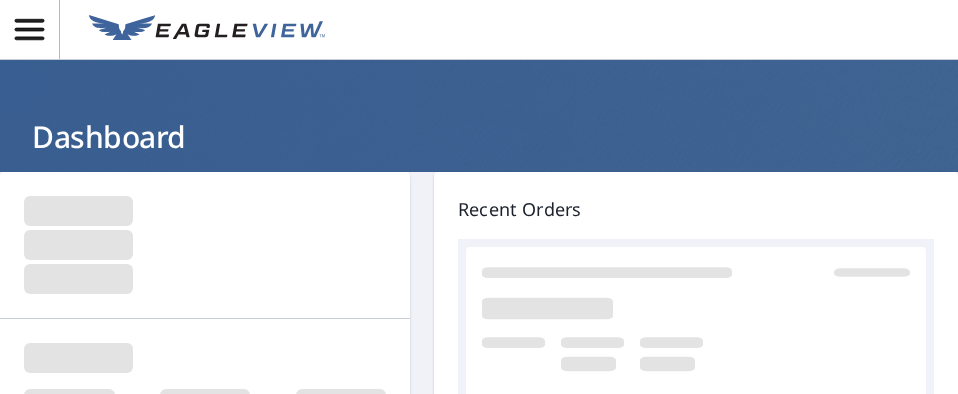 scroll, scrollTop: 0, scrollLeft: 0, axis: both 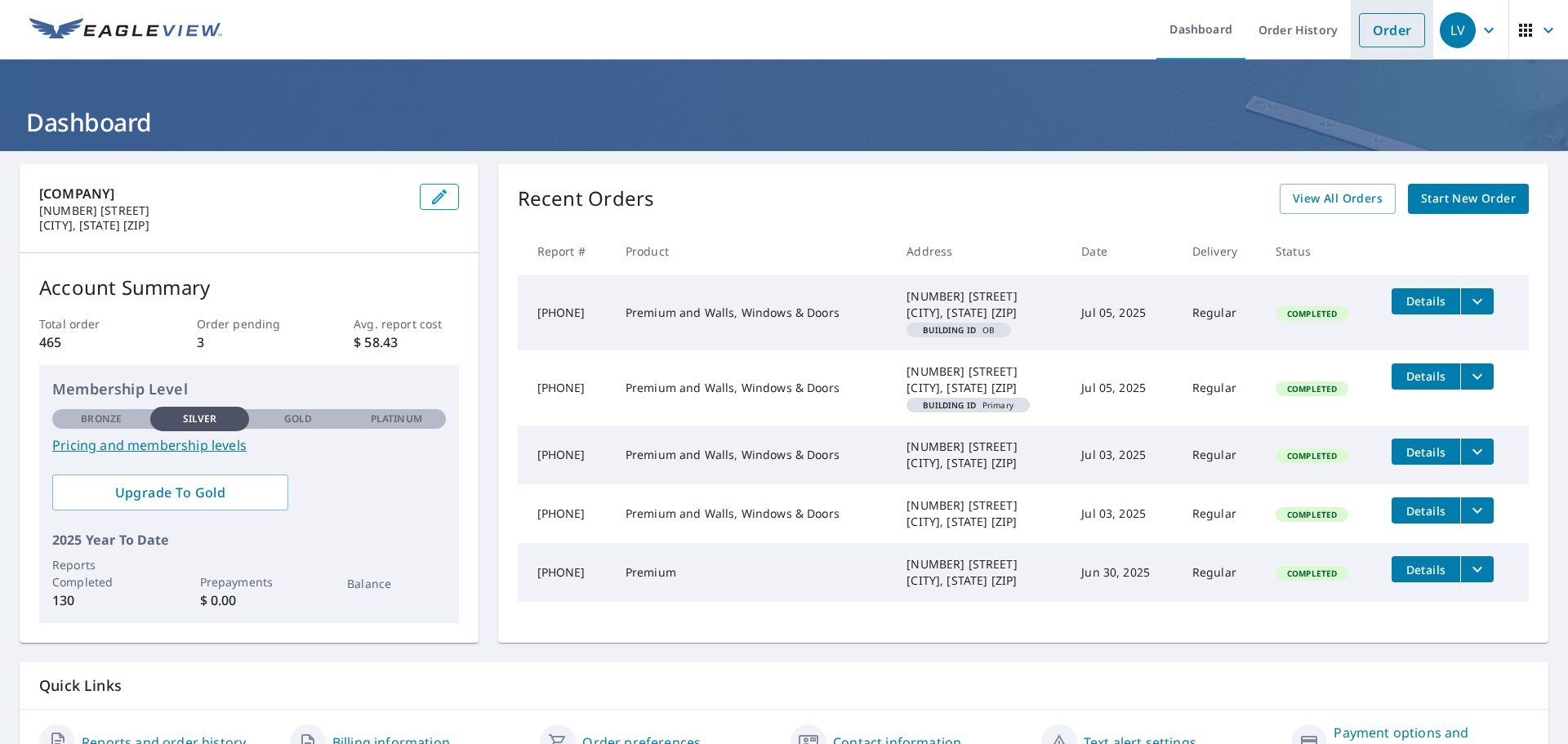 click on "Order" at bounding box center [1392, 30] 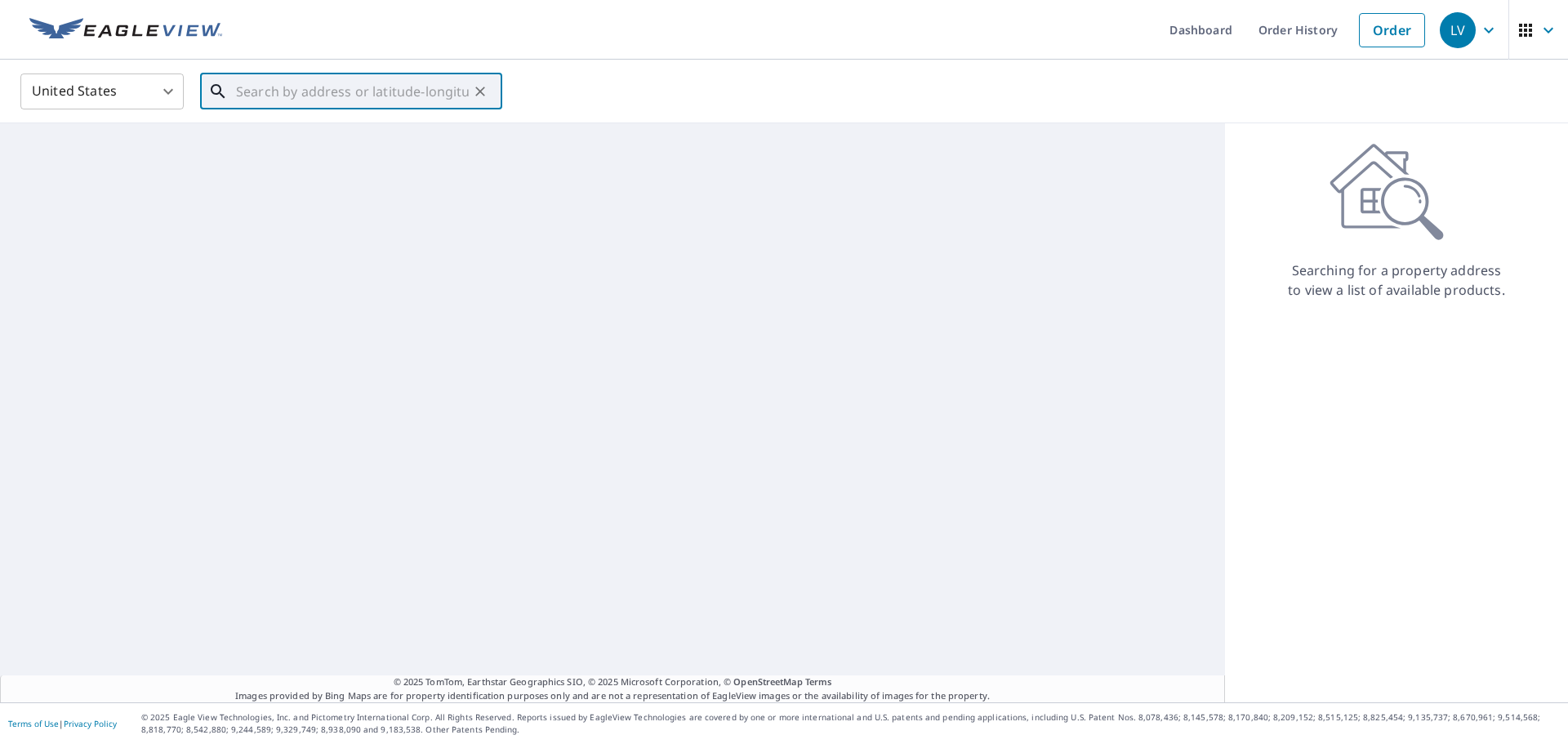 click at bounding box center (352, 91) 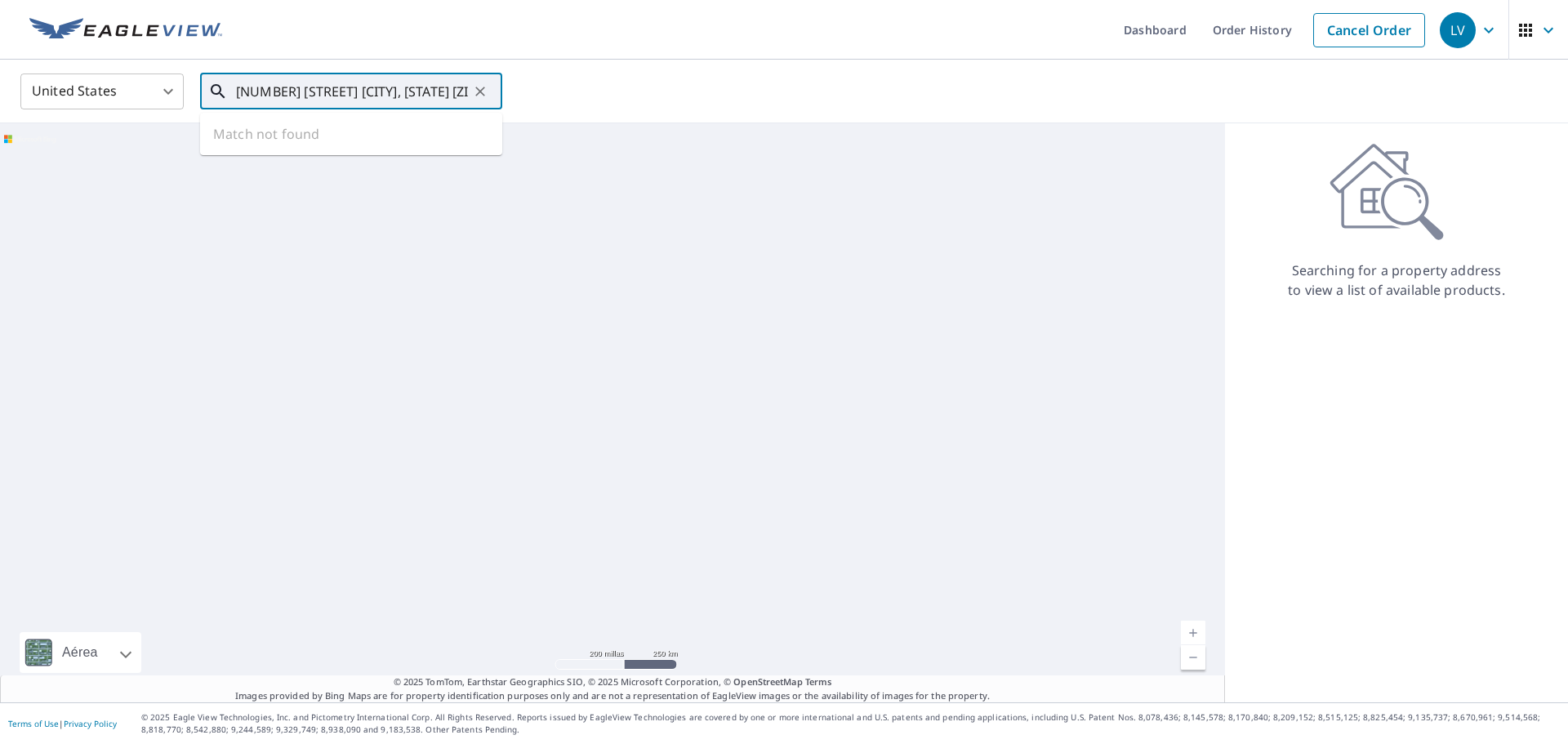 scroll, scrollTop: 0, scrollLeft: 48, axis: horizontal 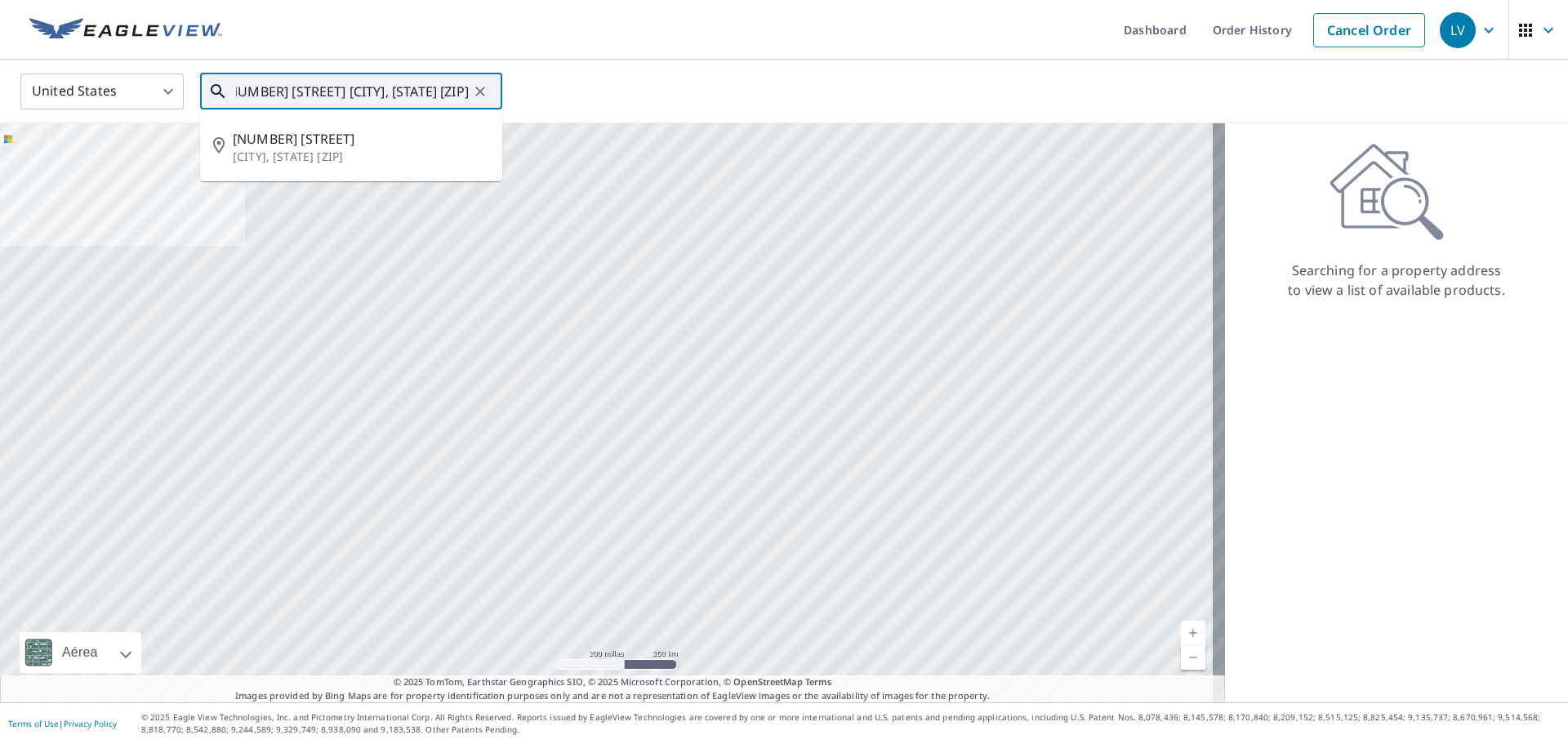 type on "[NUMBER] [STREET] [CITY], [STATE] [ZIP]" 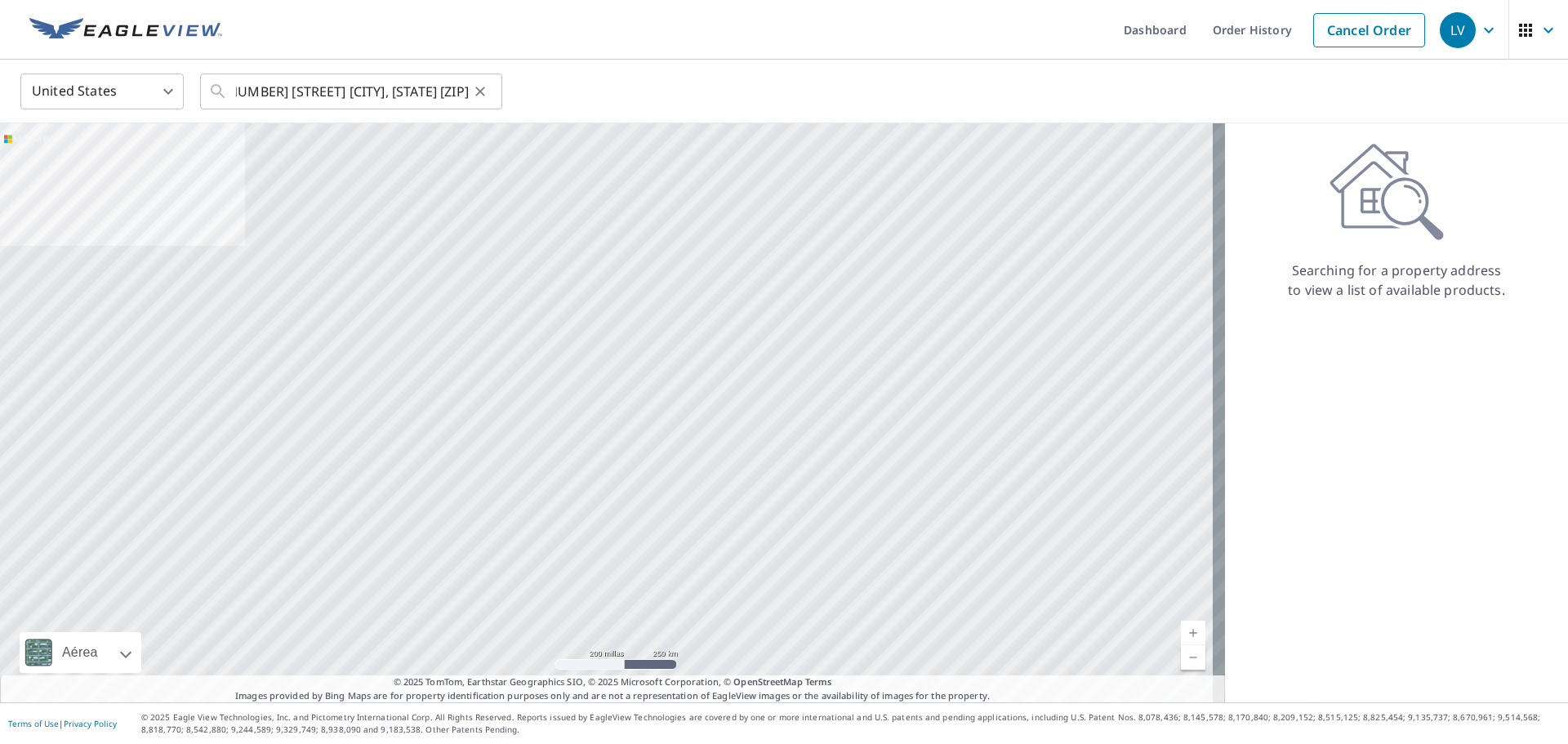 scroll, scrollTop: 0, scrollLeft: 0, axis: both 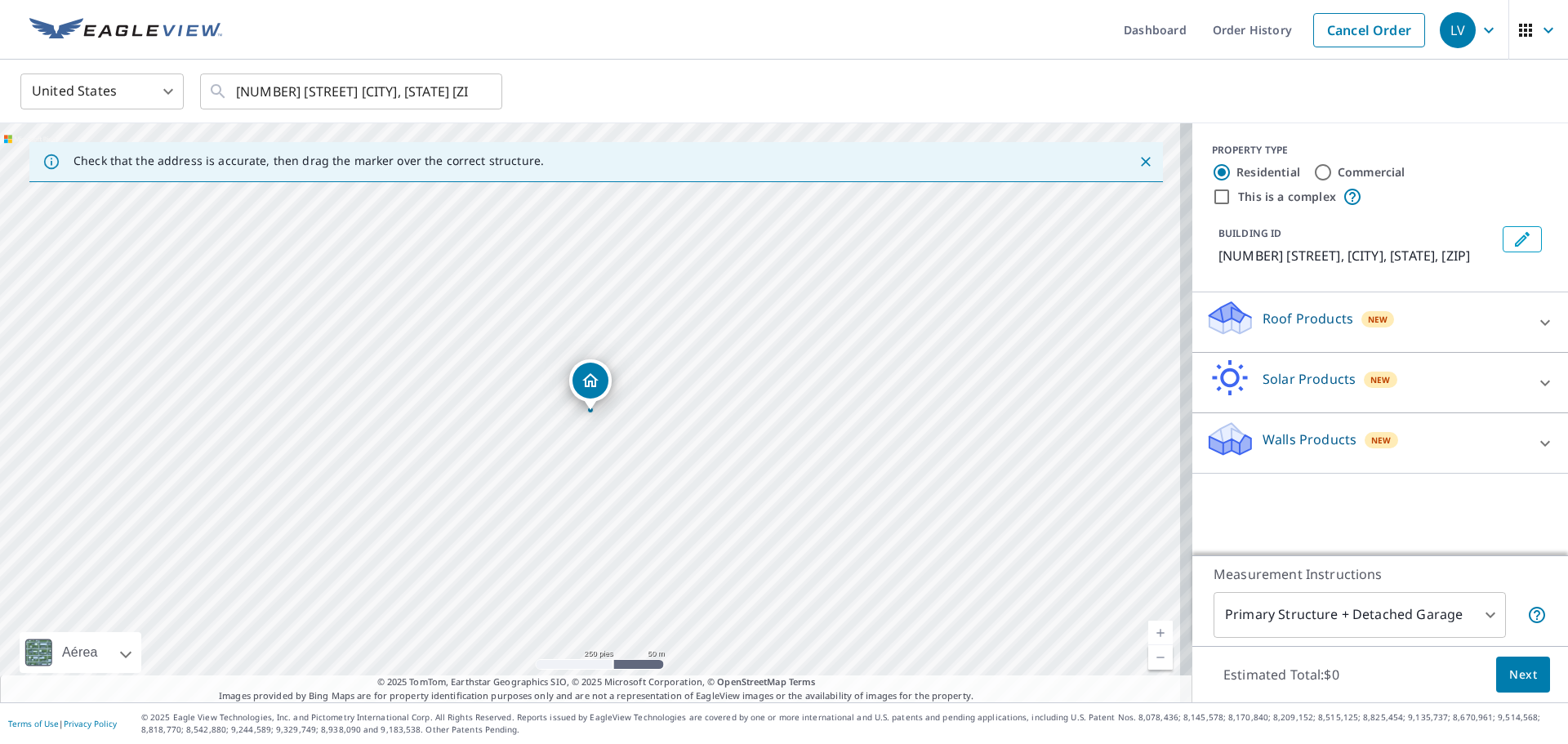 click on "Roof Products New" at bounding box center (1365, 322) 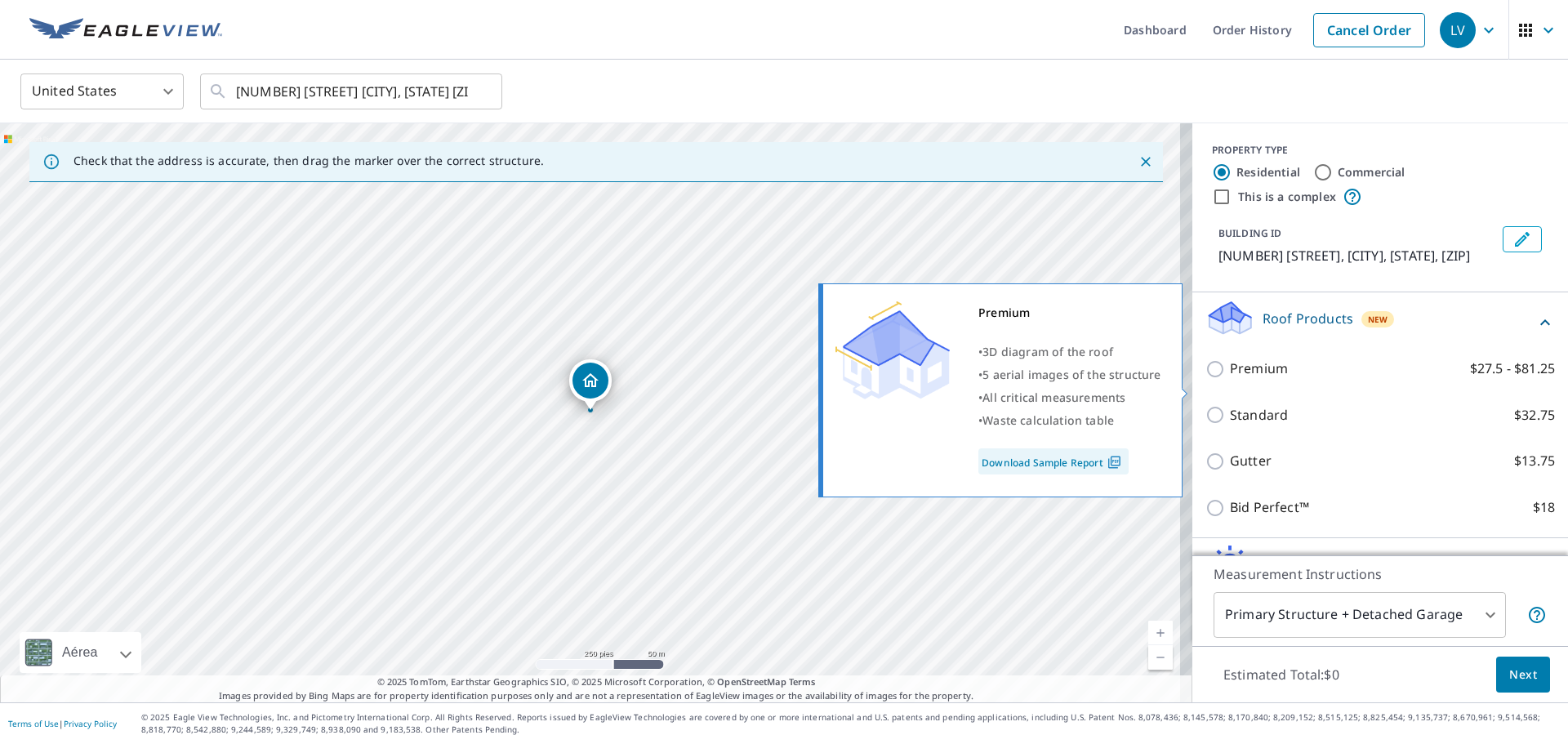 click on "Premium $27.5 - $81.25" at bounding box center (1218, 369) 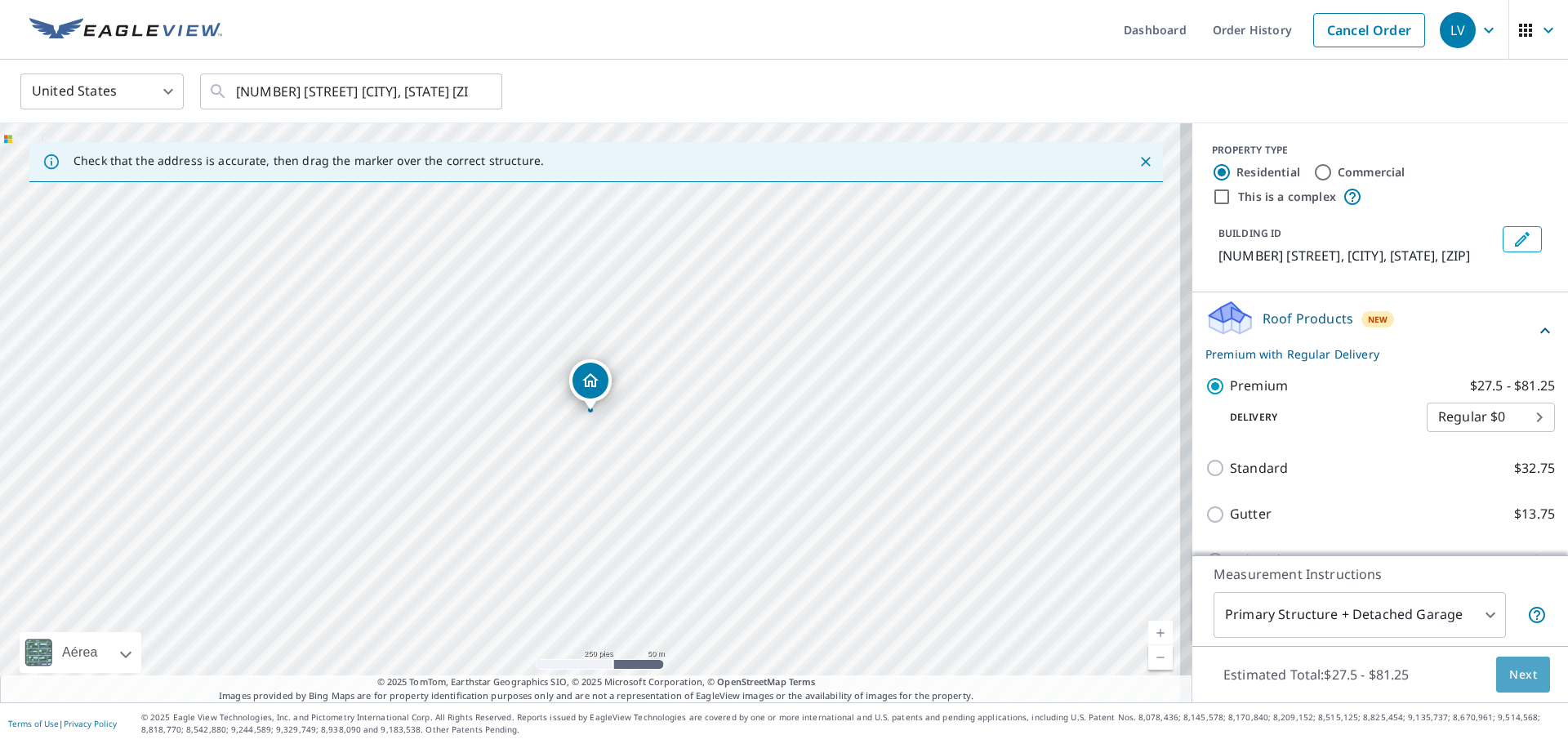 click on "Next" at bounding box center [1523, 675] 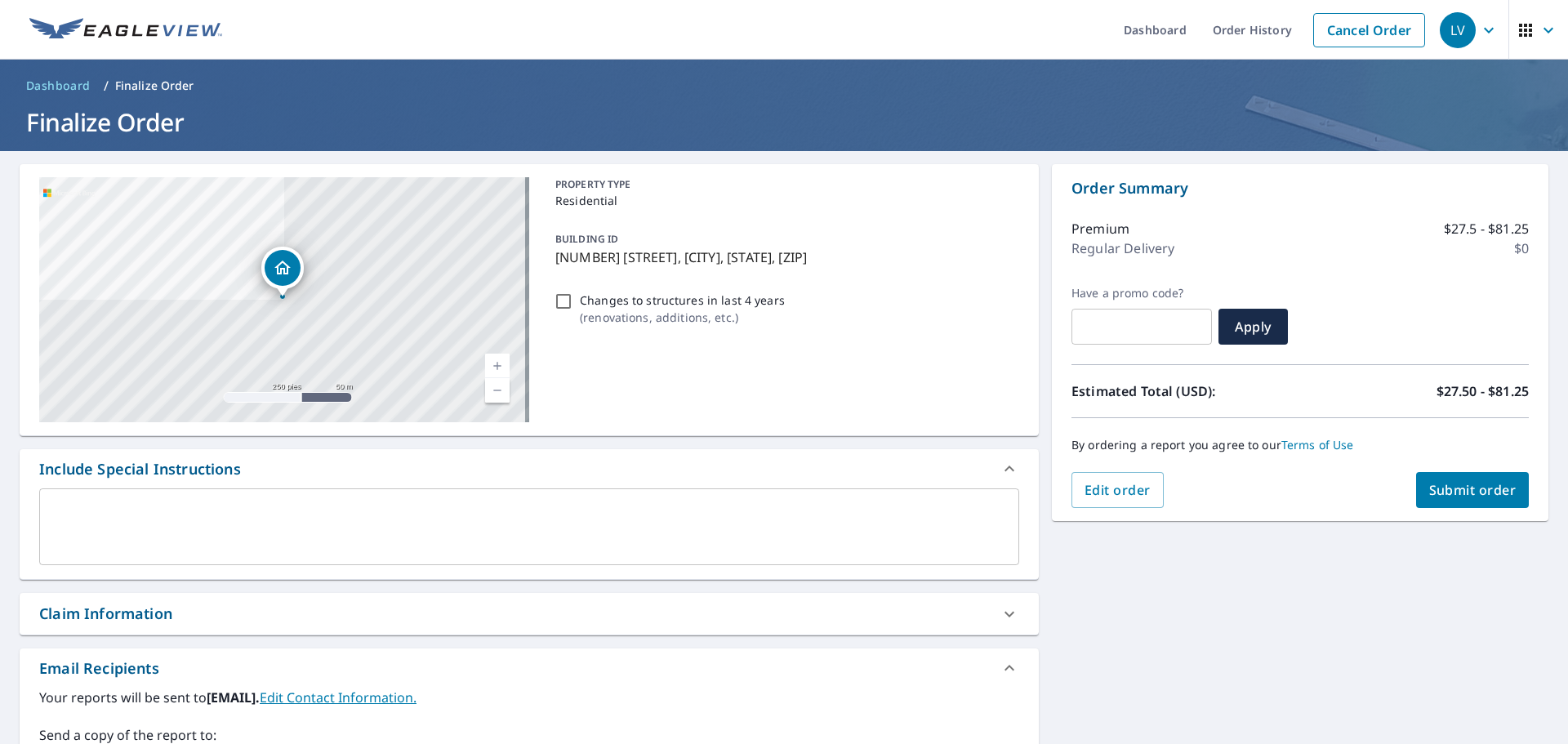 click on "Changes to structures in last 4 years ( renovations, additions, etc. )" at bounding box center (564, 301) 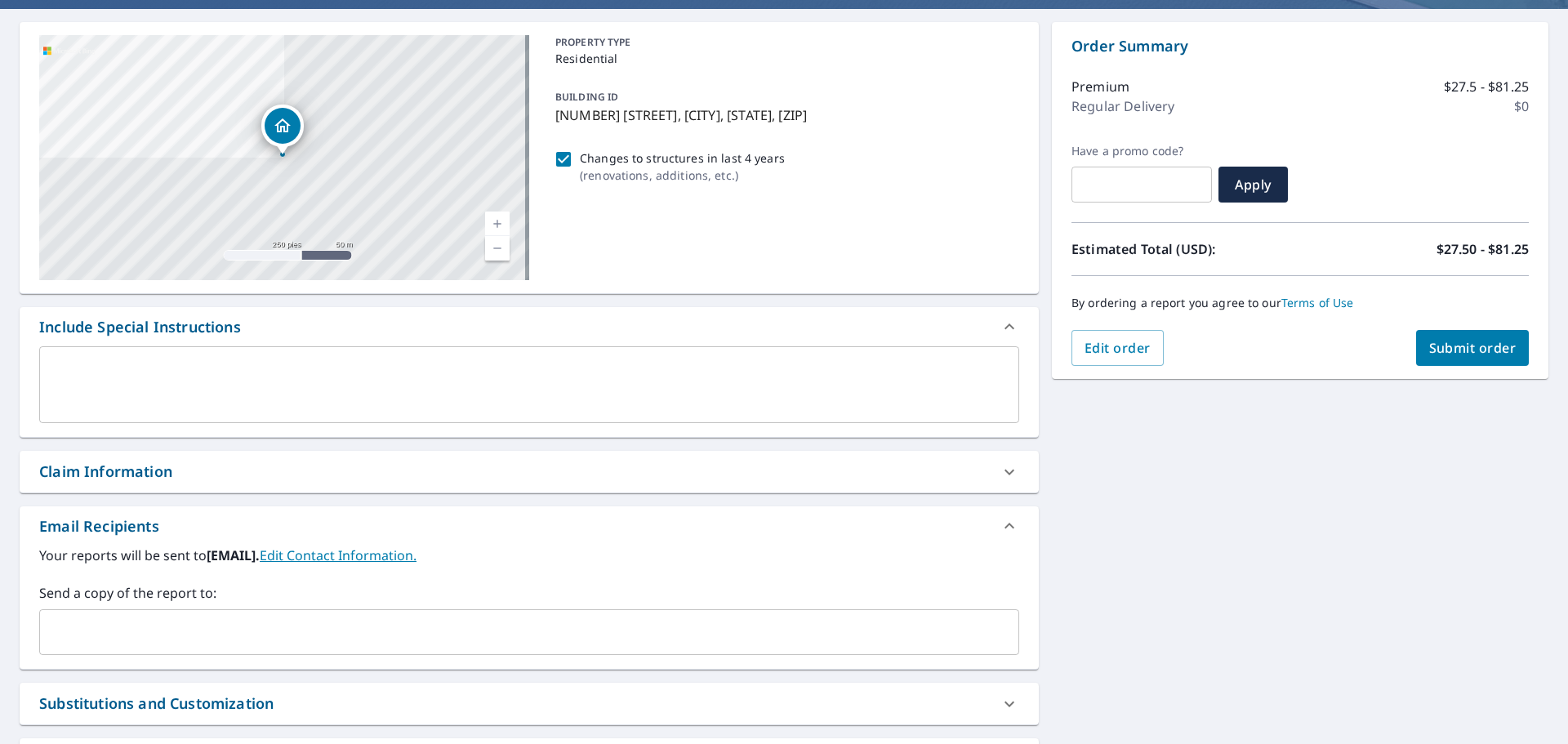scroll, scrollTop: 284, scrollLeft: 0, axis: vertical 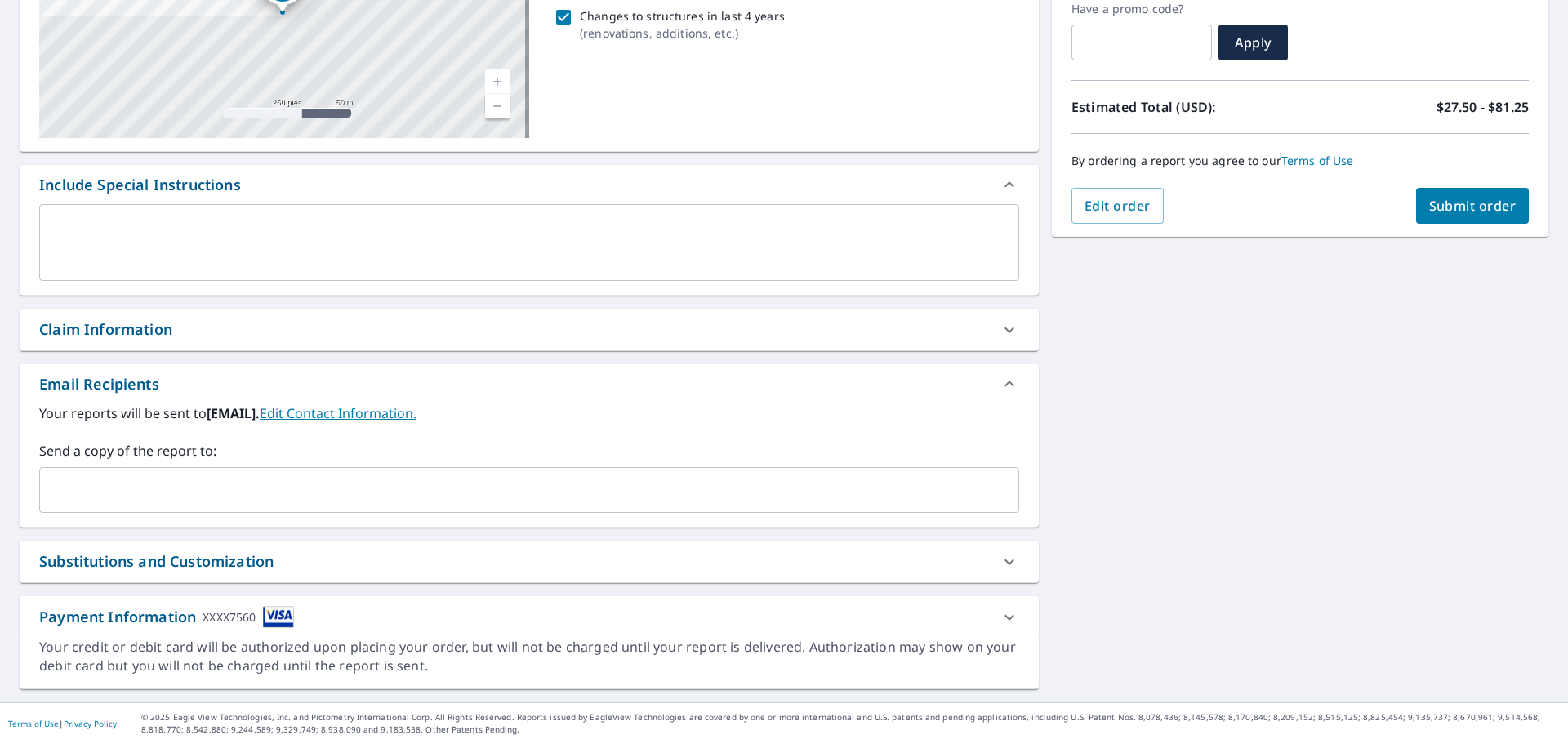 click at bounding box center [517, 490] 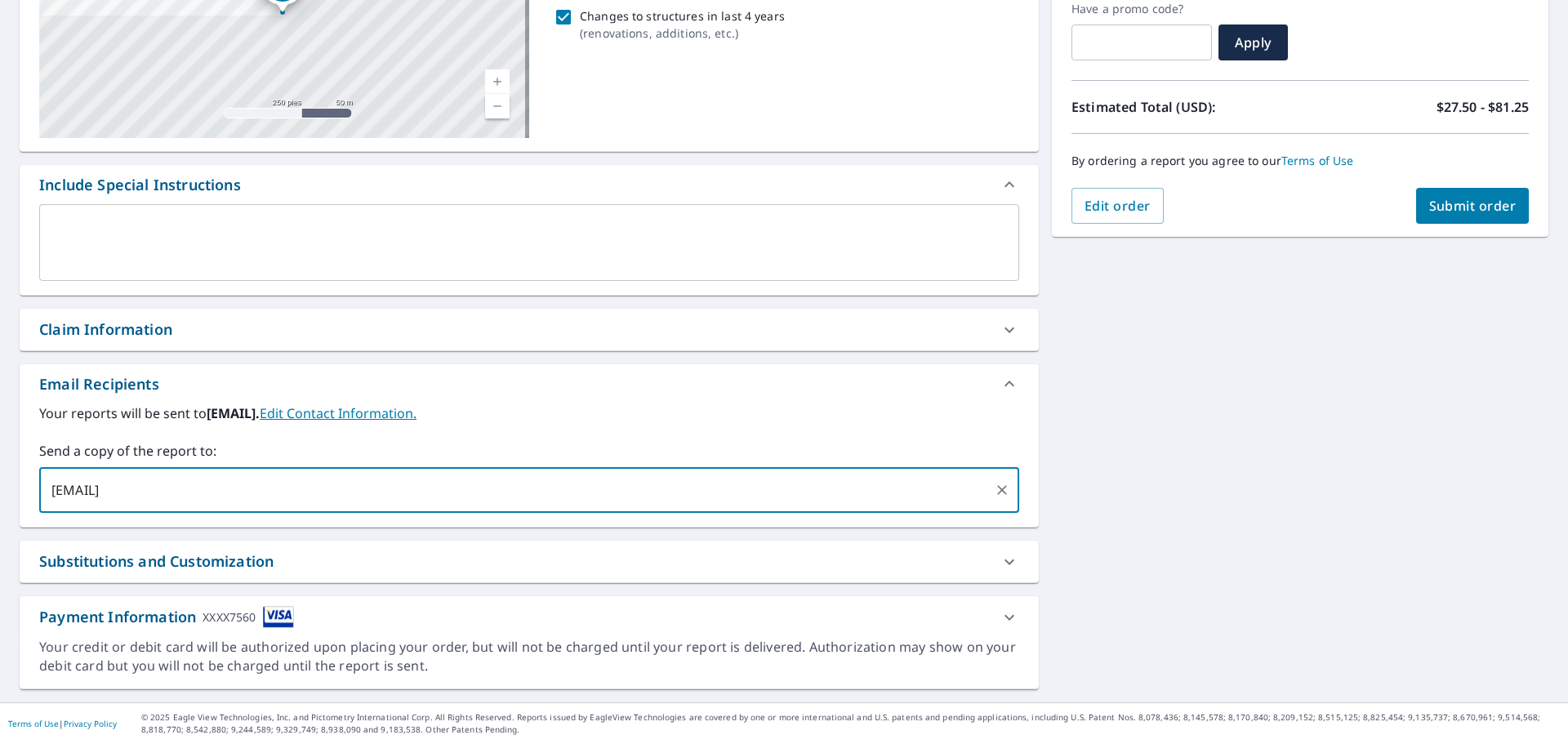 type on "[EMAIL]" 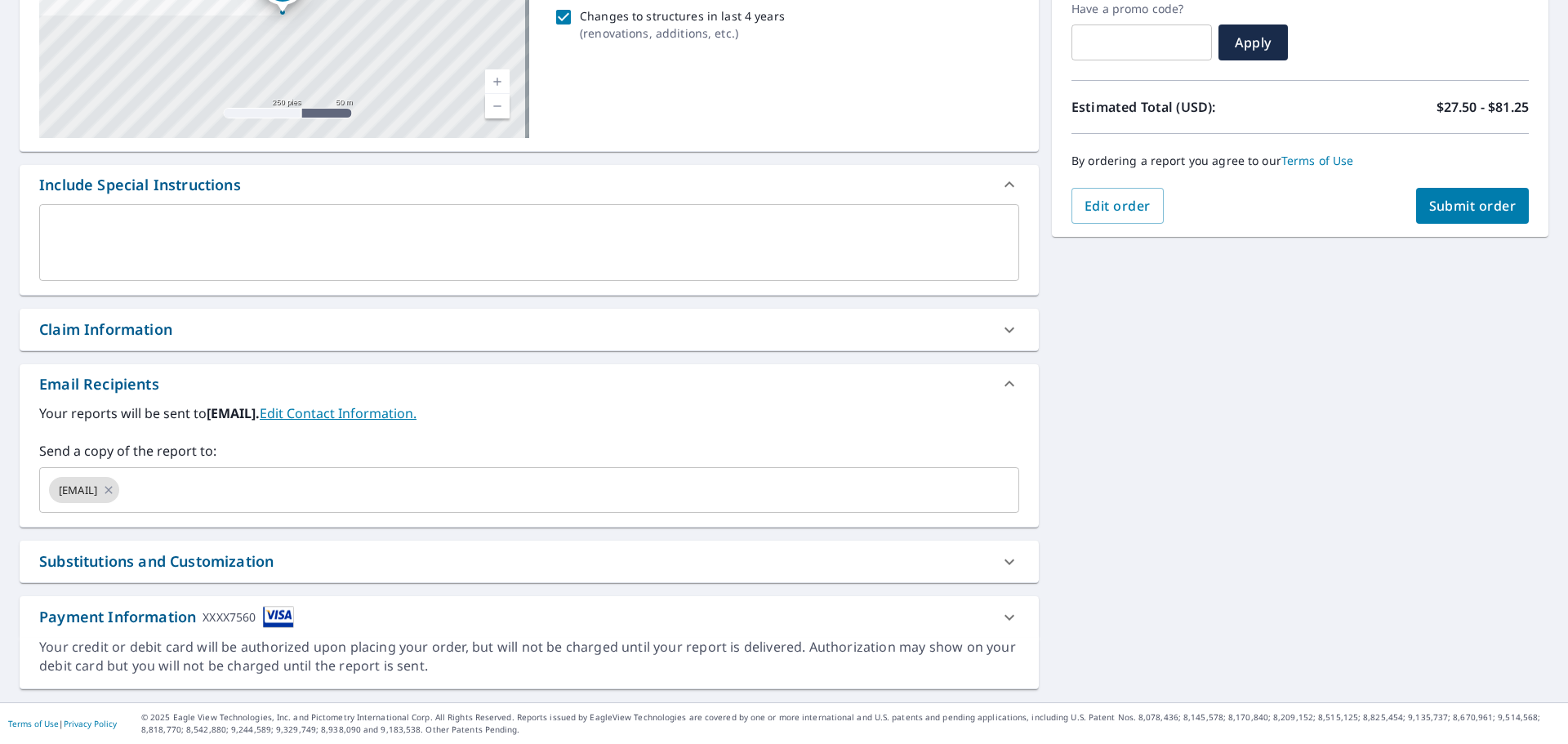 click on "[NUMBER] [STREET] [CITY], [STATE] [ZIP] Aérea Carretera Un mapa de carreteras estándar Aérea Una vista detallada desde arriba Etiquetas Etiquetas 250 pies 50 m © 2025 TomTom, © Vexcel Imaging, © 2025 Microsoft Corporation,  © OpenStreetMap Terms PROPERTY TYPE Residential BUILDING ID [NUMBER] [STREET], [CITY], [STATE], [ZIP] Changes to structures in last 4 years ( renovations, additions, etc. ) Include Special Instructions x ​ Claim Information Claim number ​ Claim information ​ PO number ​ Date of loss ​ Cat ID ​ Email Recipients Your reports will be sent to  [EMAIL].  Edit Contact Information. Send a copy of the report to: [EMAIL] ​ Substitutions and Customization Additional Report Formats (Not available for all reports) DXF RXF XML Add-ons and custom cover page Property Owner Report Include custom cover page Payment Information XXXX7560 First name   * [FIRST] ​ Last name   * [LAST] ​ Card type   * Visa 2 ​   * *" at bounding box center [529, 284] 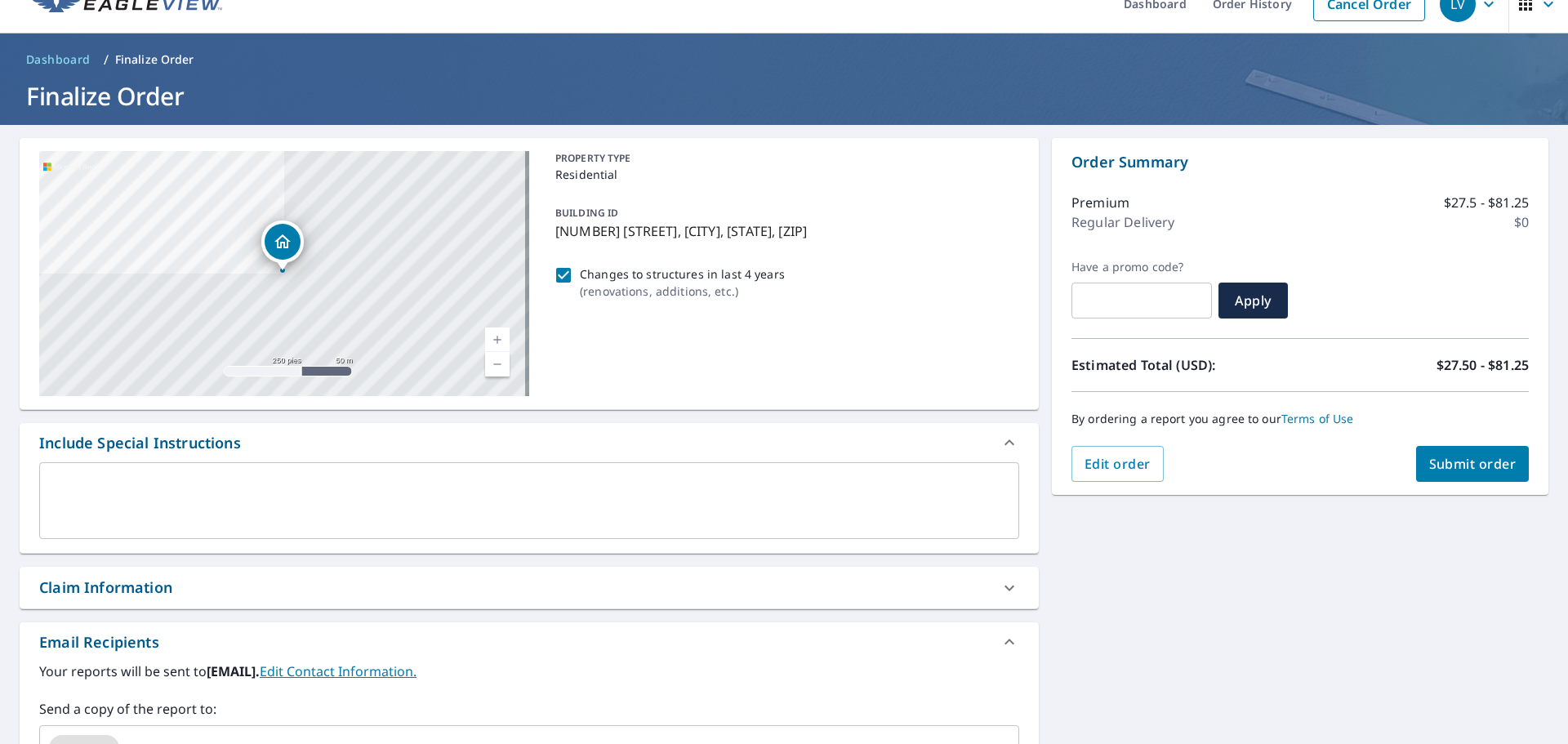 scroll, scrollTop: 0, scrollLeft: 0, axis: both 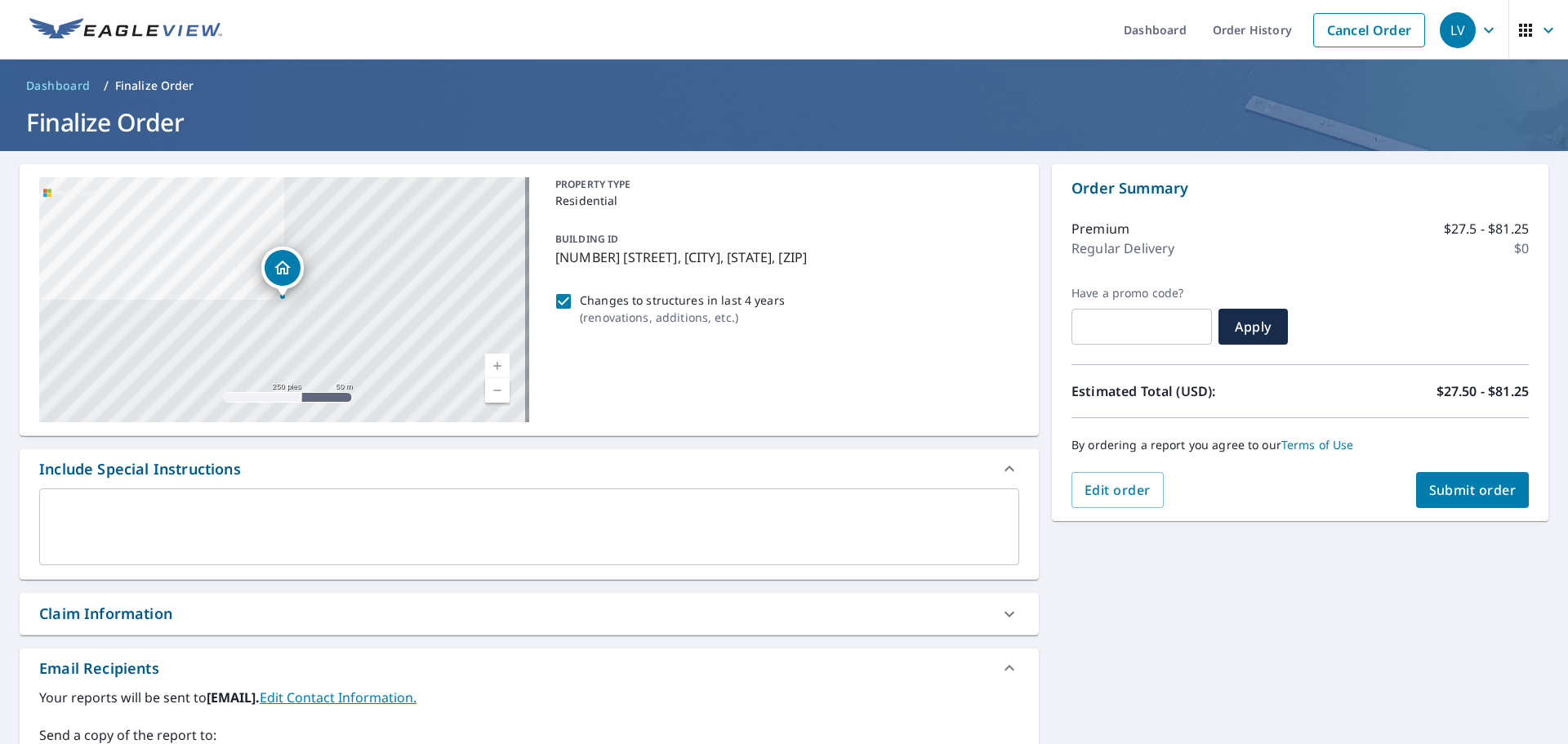 click on "Submit order" at bounding box center (1472, 490) 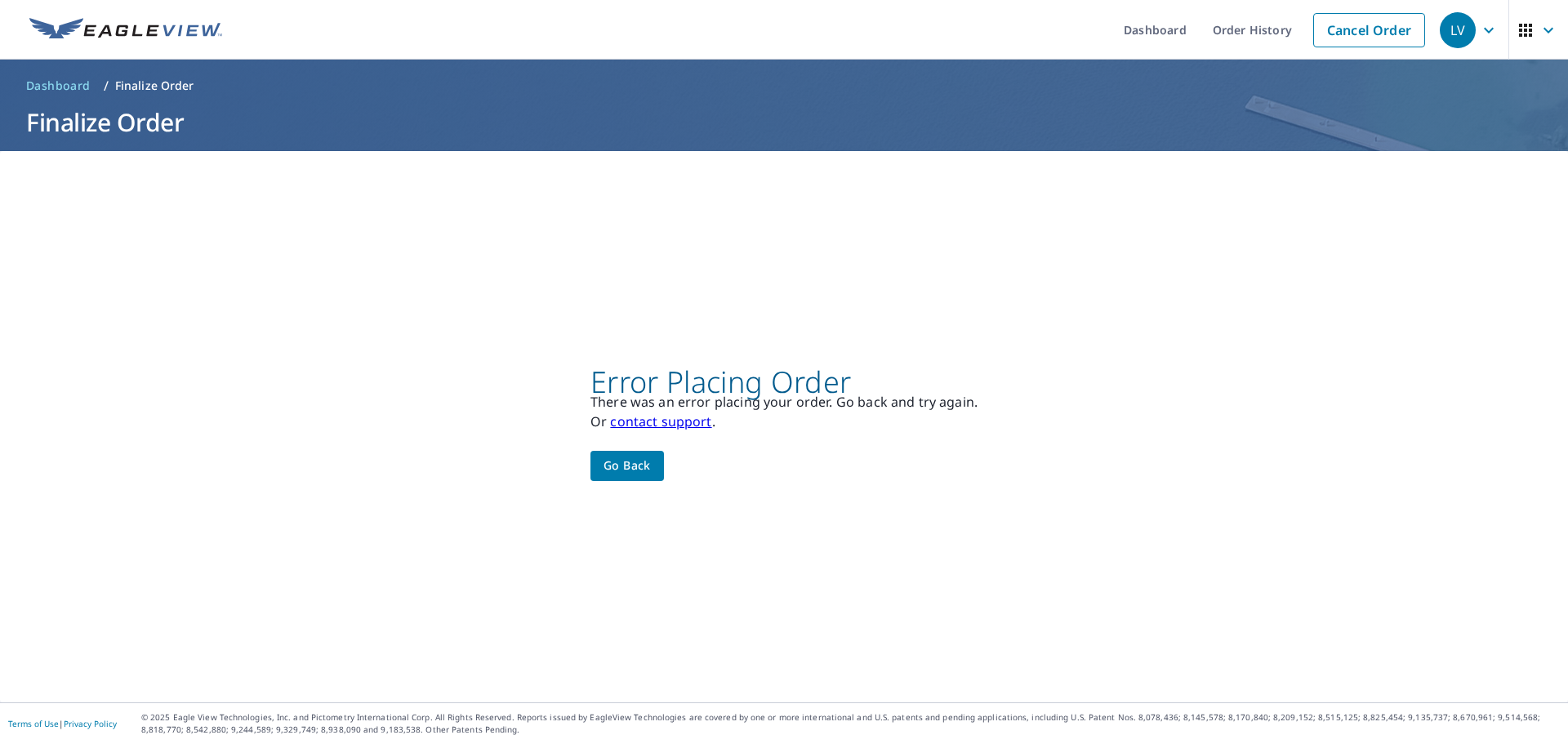 click on "Go back" at bounding box center (627, 466) 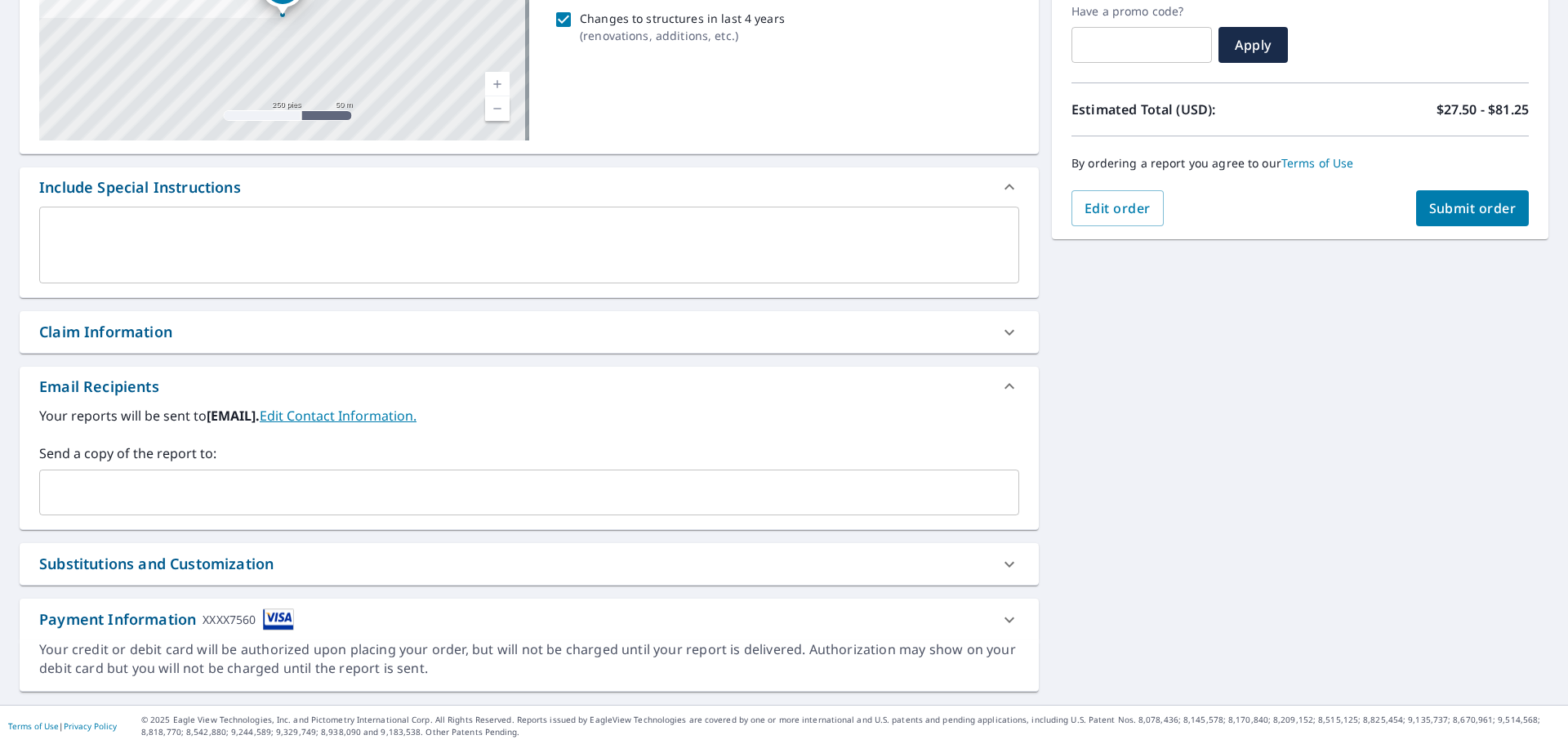 scroll, scrollTop: 284, scrollLeft: 0, axis: vertical 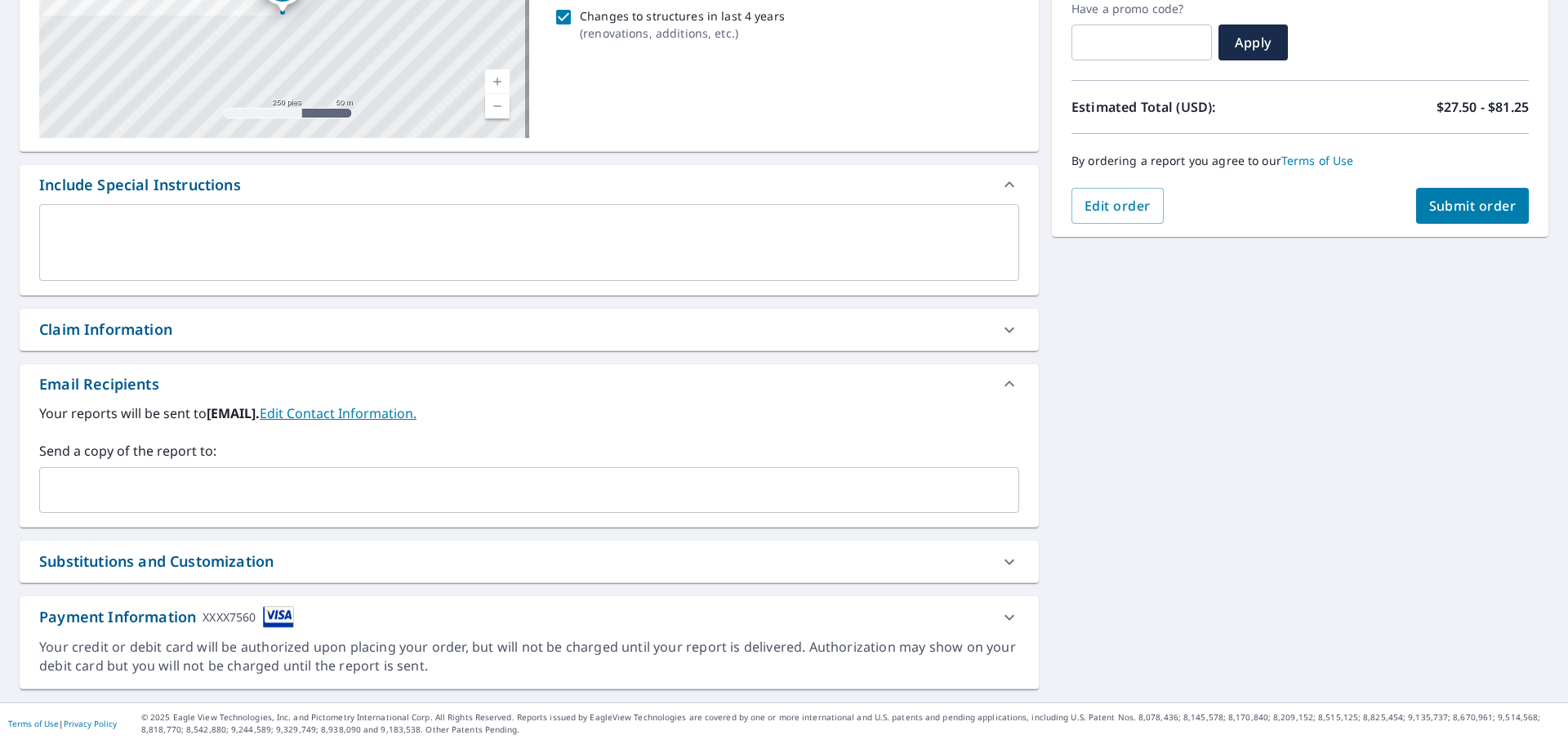 click at bounding box center (517, 490) 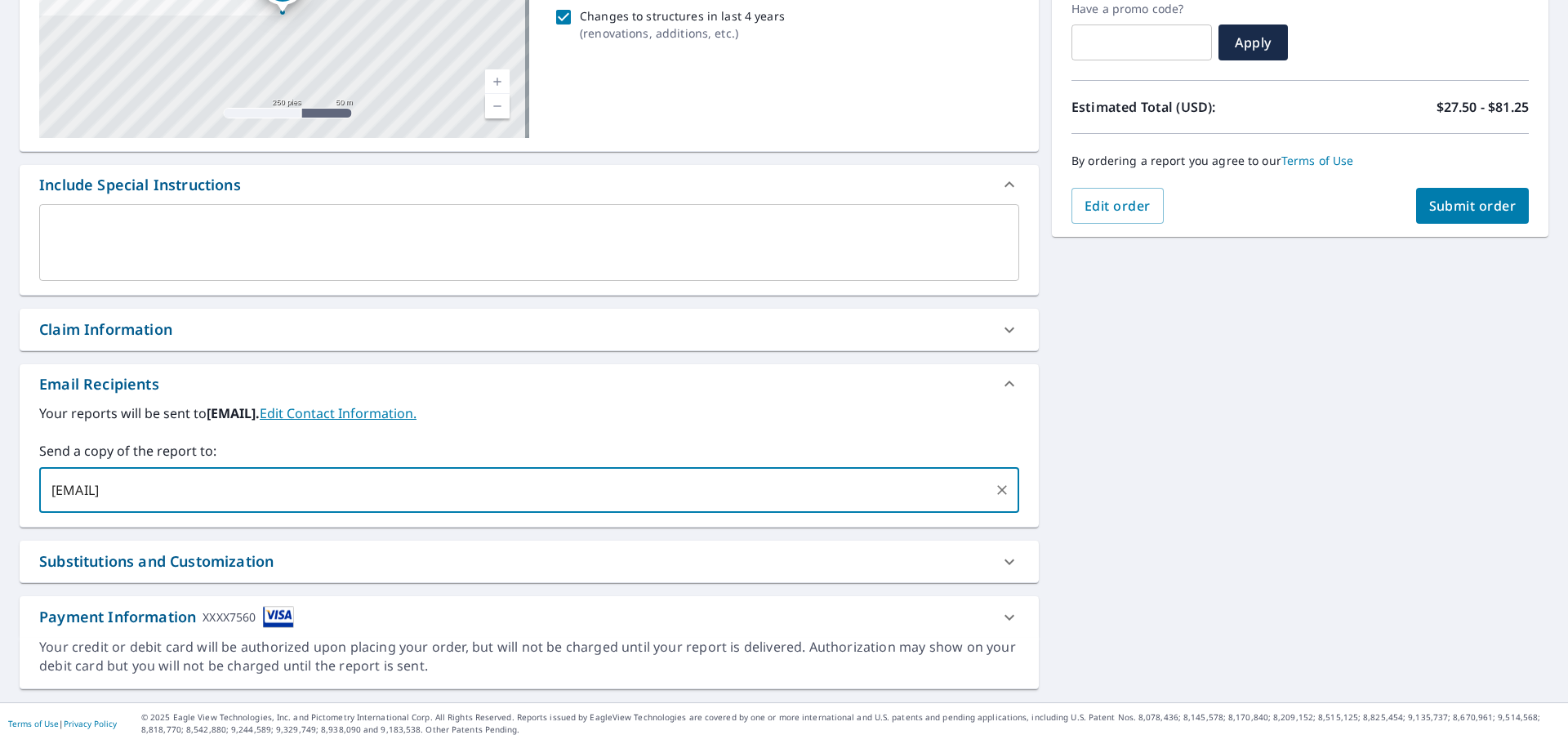 type on "[EMAIL]" 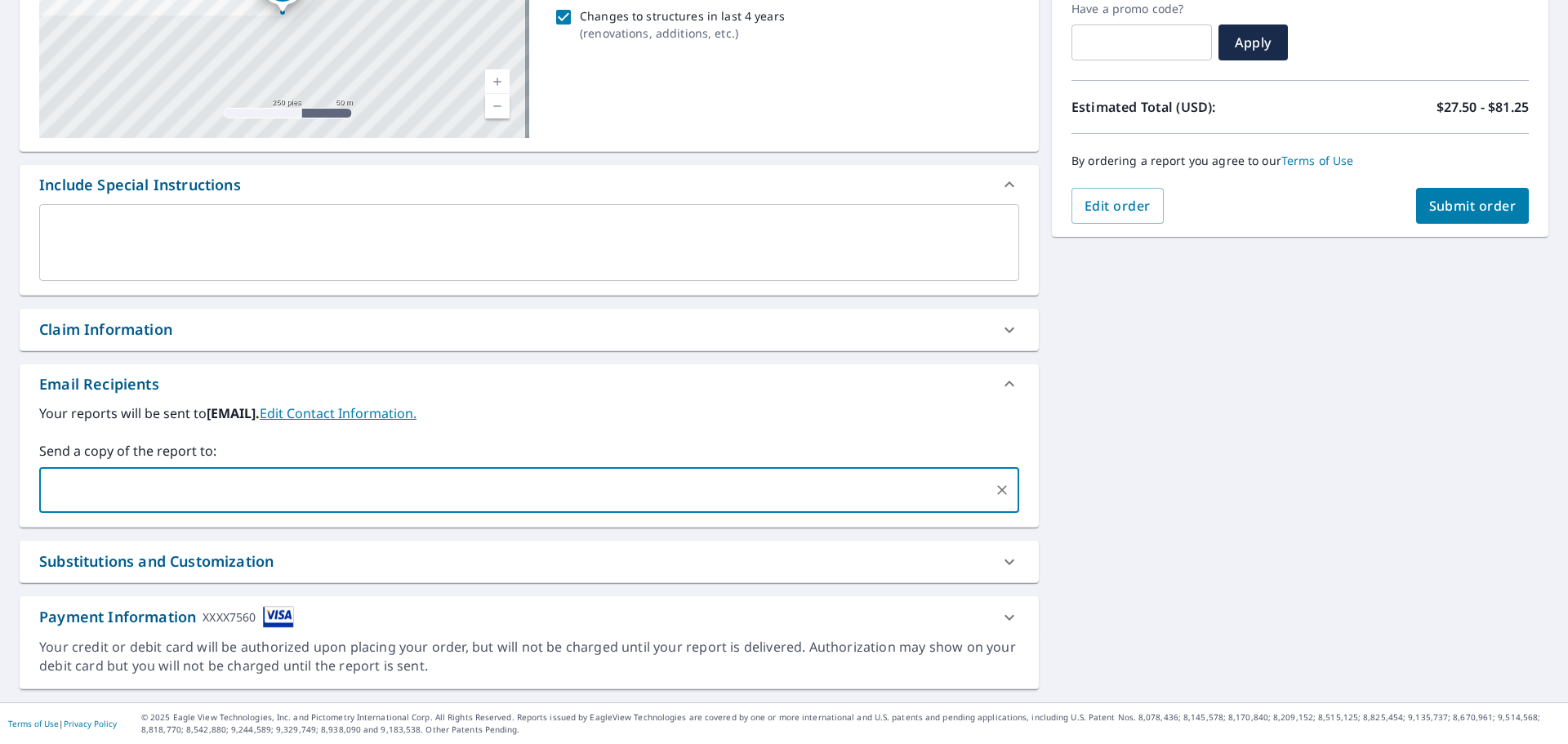 click on "[NUMBER] [STREET] [CITY], [STATE] [ZIP] Aérea Carretera Un mapa de carreteras estándar Aérea Una vista detallada desde arriba Etiquetas Etiquetas 250 pies 50 m © 2025 TomTom, © Vexcel Imaging, © 2025 Microsoft Corporation,  © OpenStreetMap Terms PROPERTY TYPE Residential BUILDING ID [NUMBER] [STREET], [CITY], [STATE], [ZIP] Changes to structures in last 4 years ( renovations, additions, etc. ) Include Special Instructions x ​ Claim Information Claim number ​ Claim information ​ PO number ​ Date of loss ​ Cat ID ​ Email Recipients Your reports will be sent to  [EMAIL].  Edit Contact Information. Send a copy of the report to: ​ Substitutions and Customization Additional Report Formats (Not available for all reports) DXF RXF XML Add-ons and custom cover page Property Owner Report Include custom cover page Payment Information XXXX7560 First name   * [FIRST] ​ Last name   * [LAST] ​ Card type   * Visa 2 ​ Card number   * Card number   *" at bounding box center (784, 284) 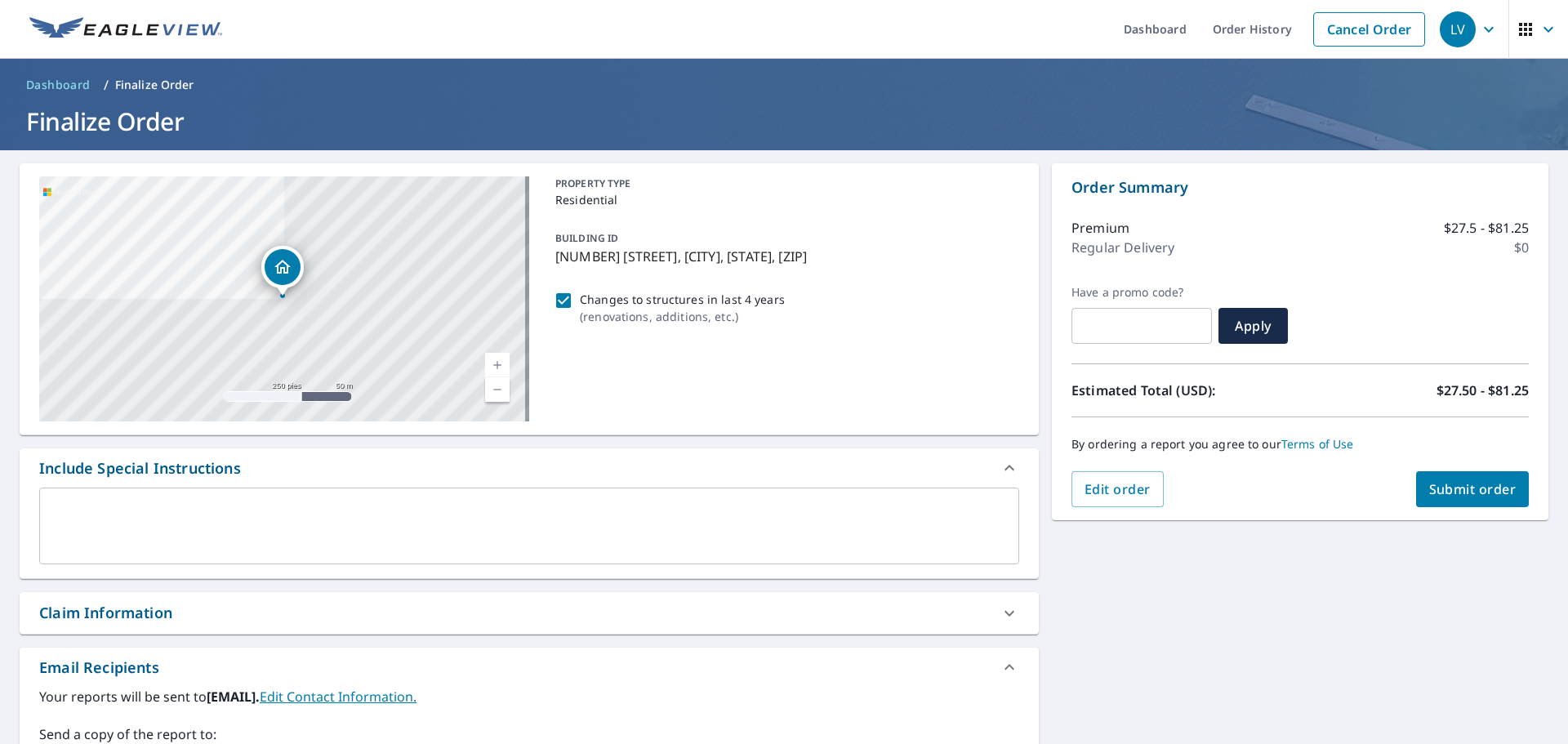 scroll, scrollTop: 0, scrollLeft: 0, axis: both 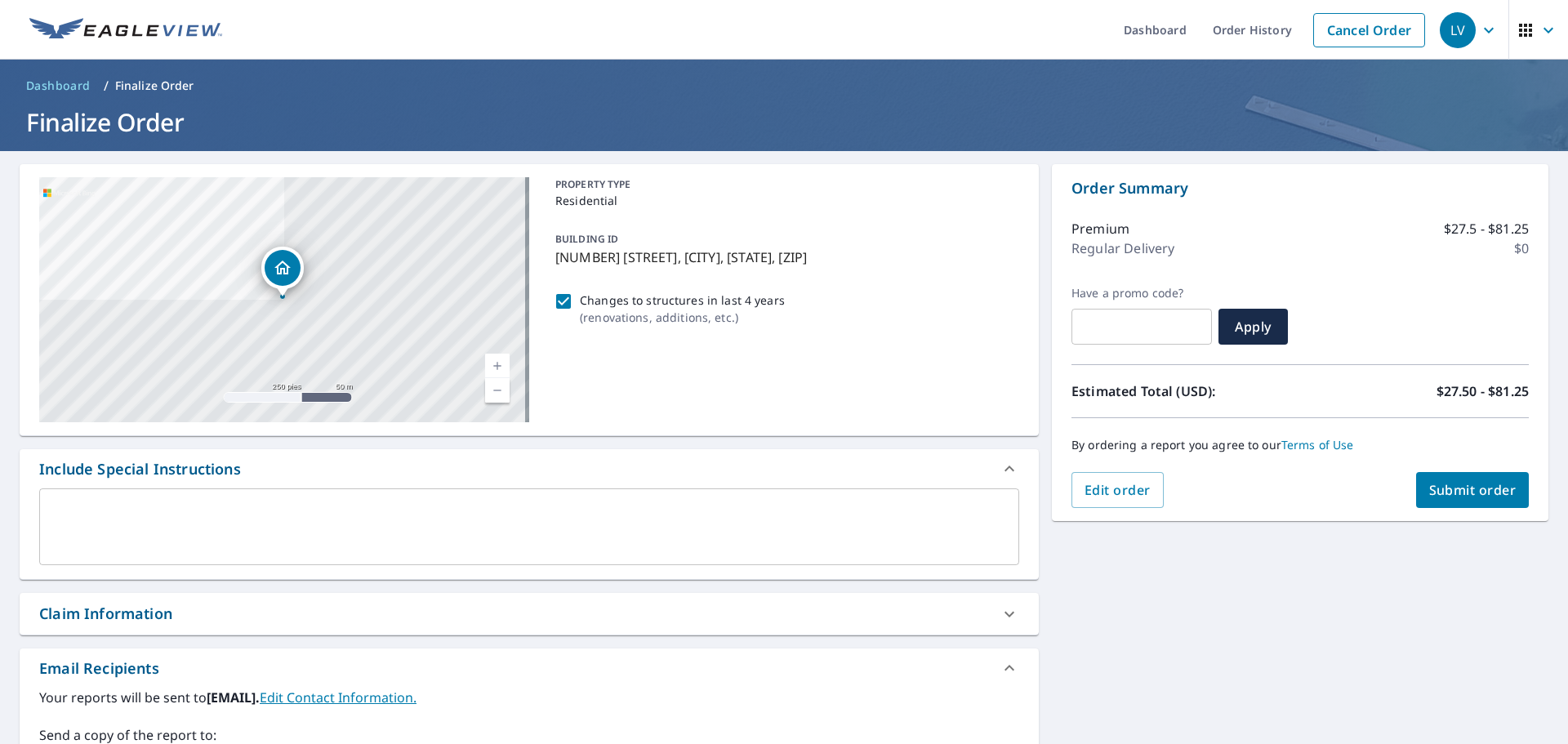 click on "Submit order" at bounding box center [1472, 490] 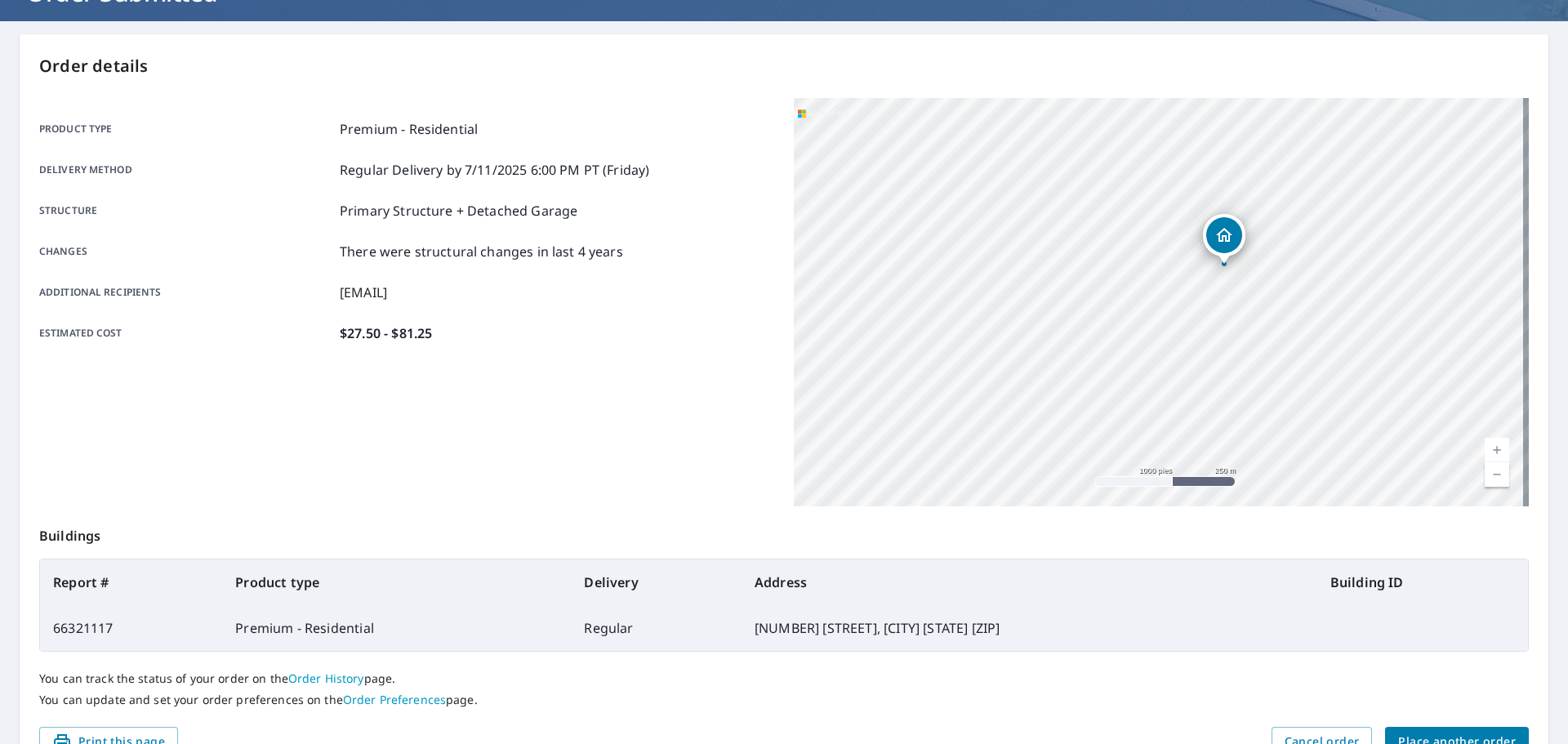 scroll, scrollTop: 217, scrollLeft: 0, axis: vertical 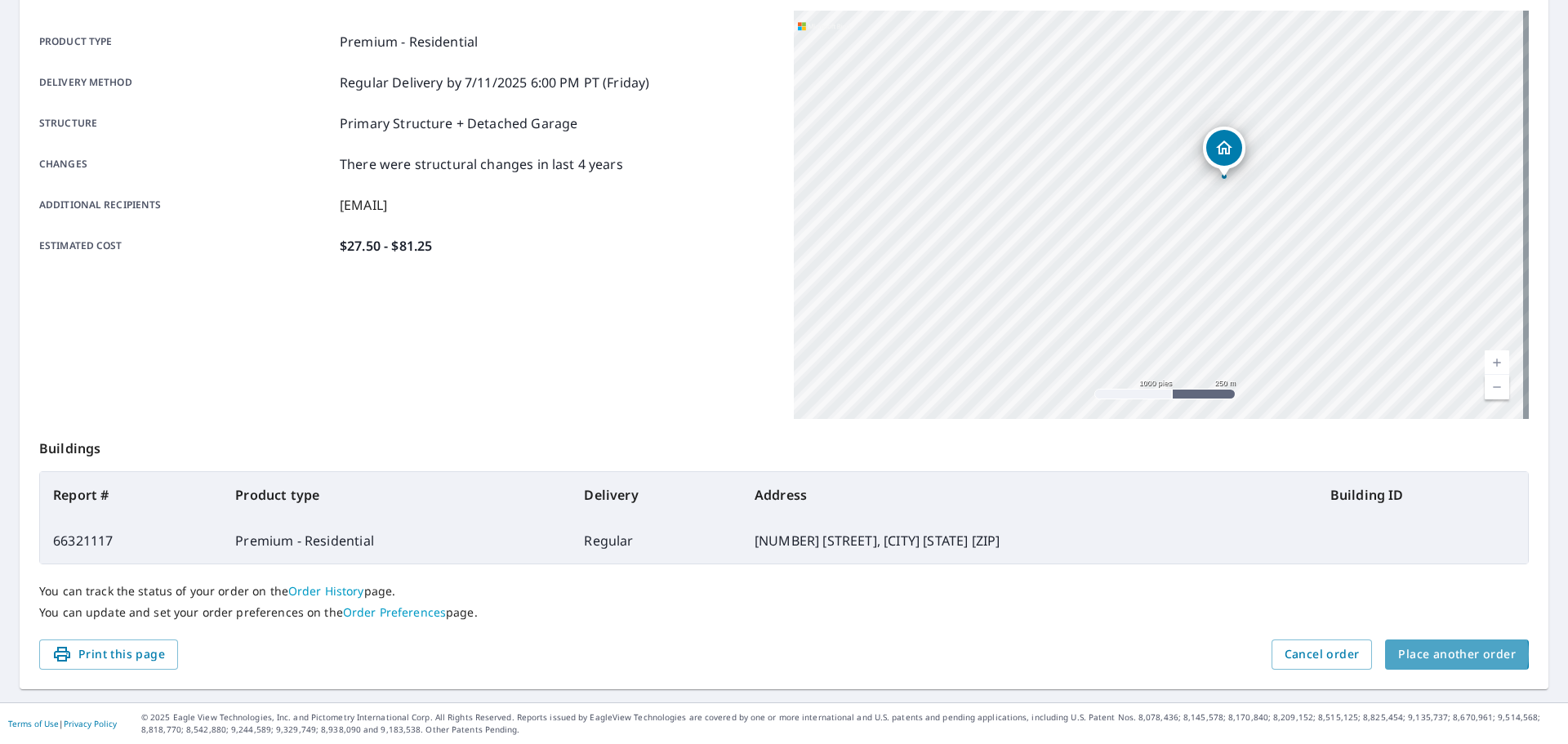 click on "Place another order" at bounding box center (1457, 654) 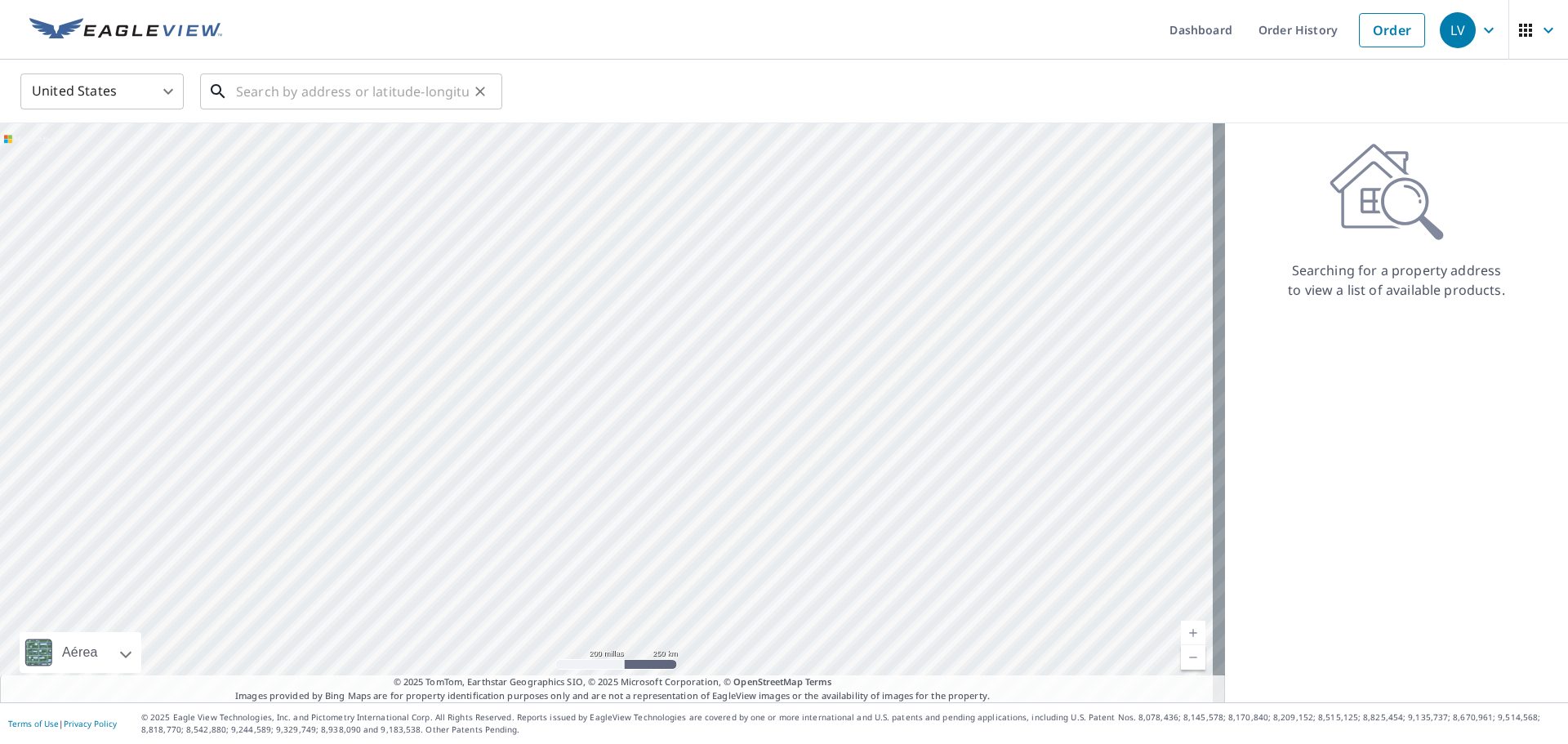 click at bounding box center (352, 91) 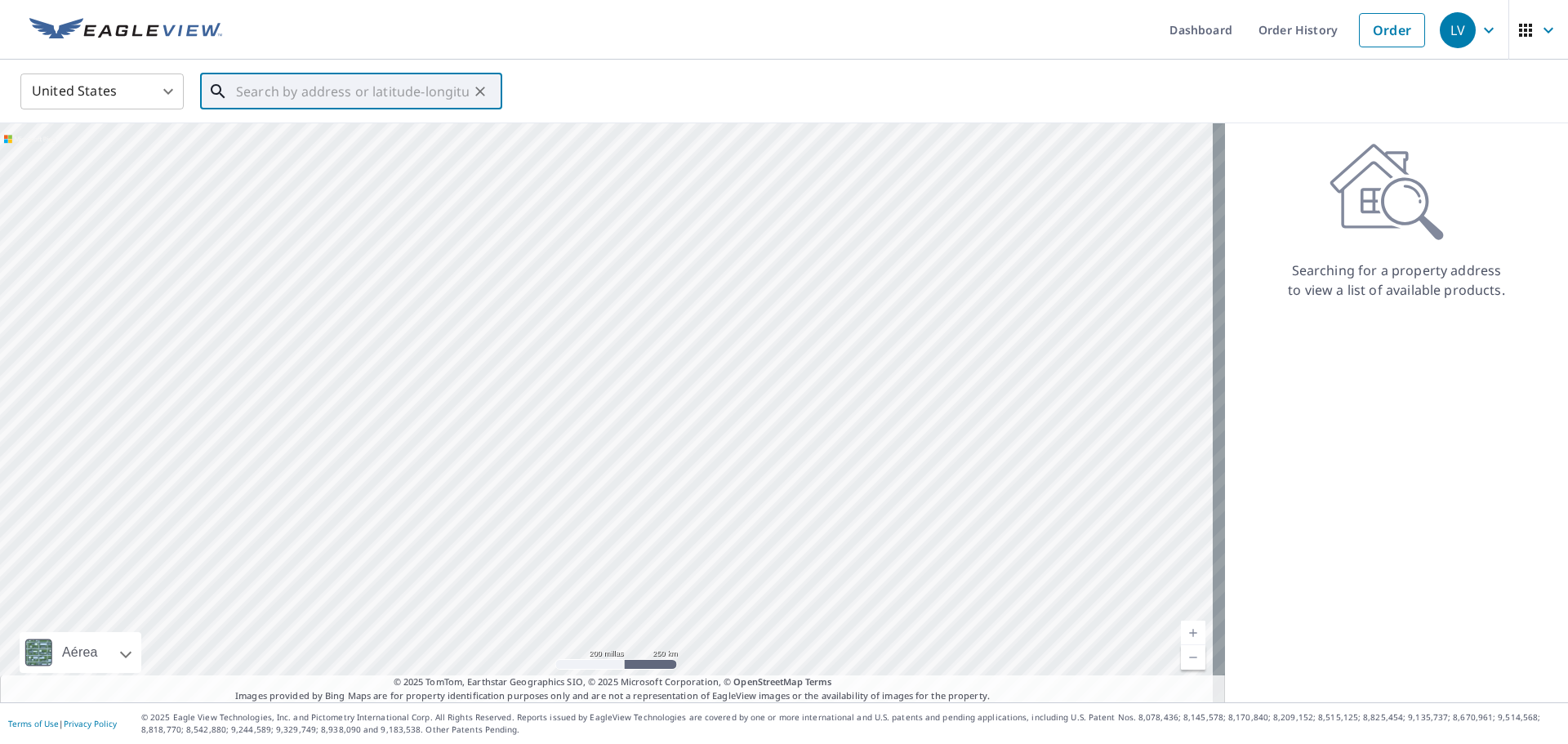 paste on "[NUMBER] [STREET] [CITY], [STATE] [ZIP]" 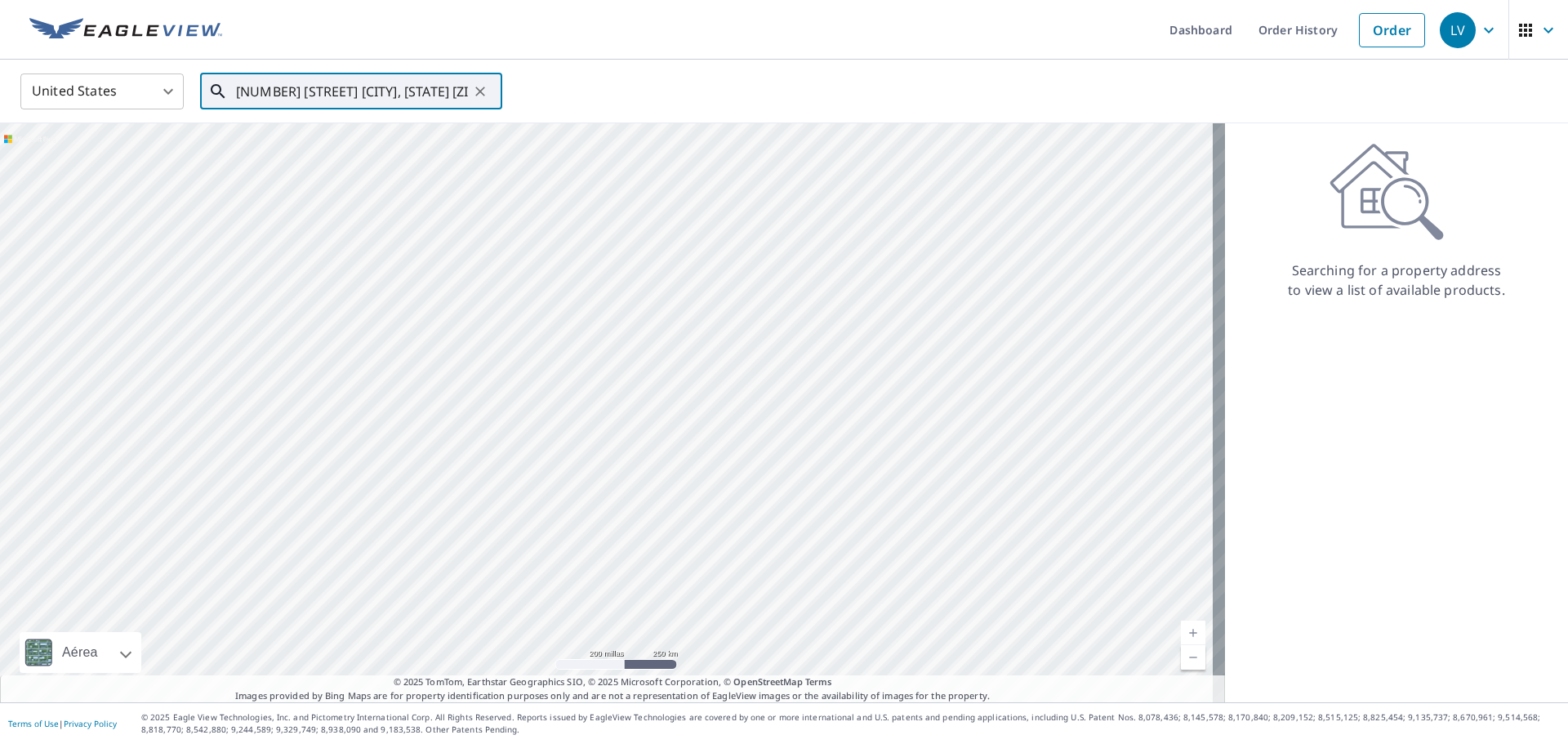 scroll, scrollTop: 0, scrollLeft: 48, axis: horizontal 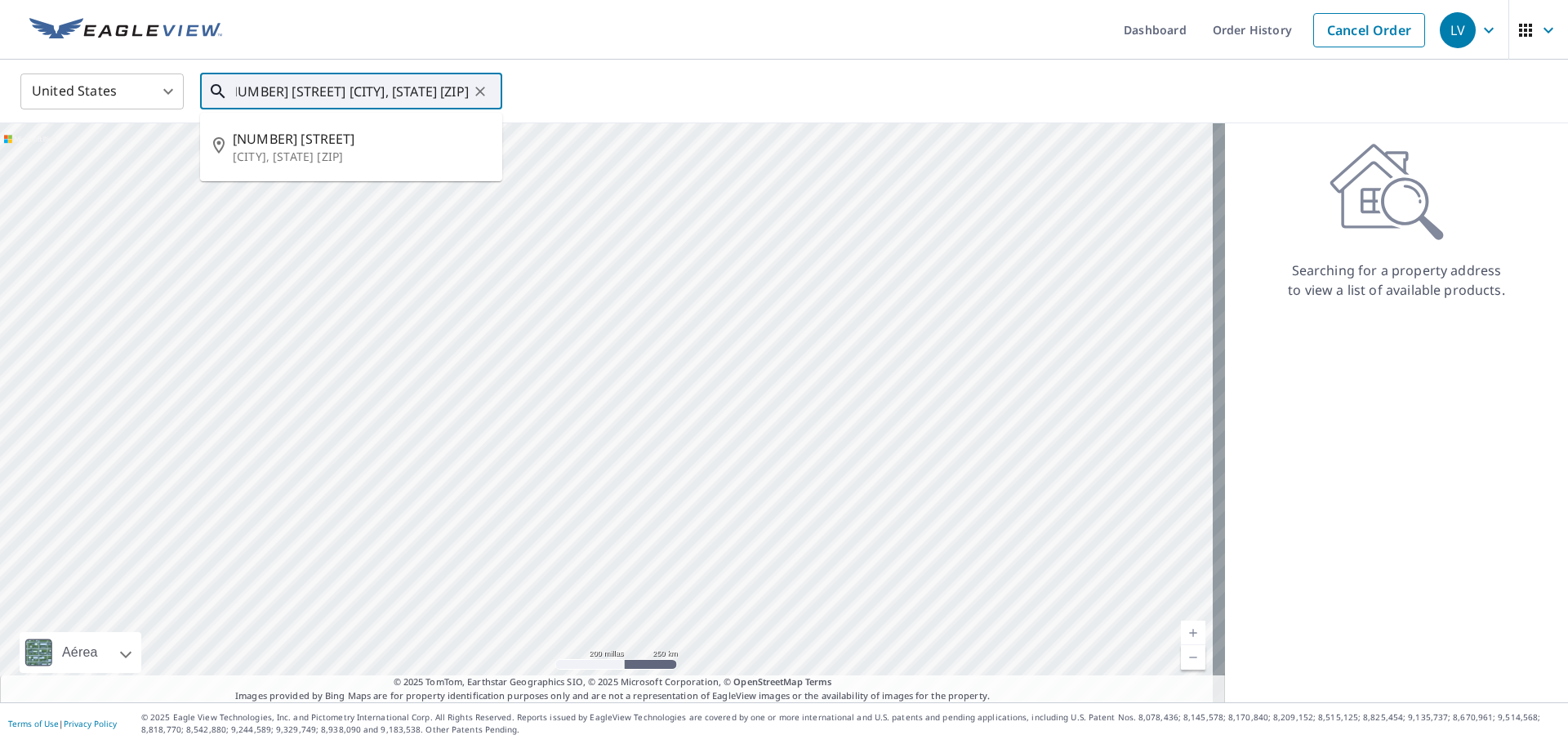 type on "[NUMBER] [STREET] [CITY], [STATE] [ZIP]" 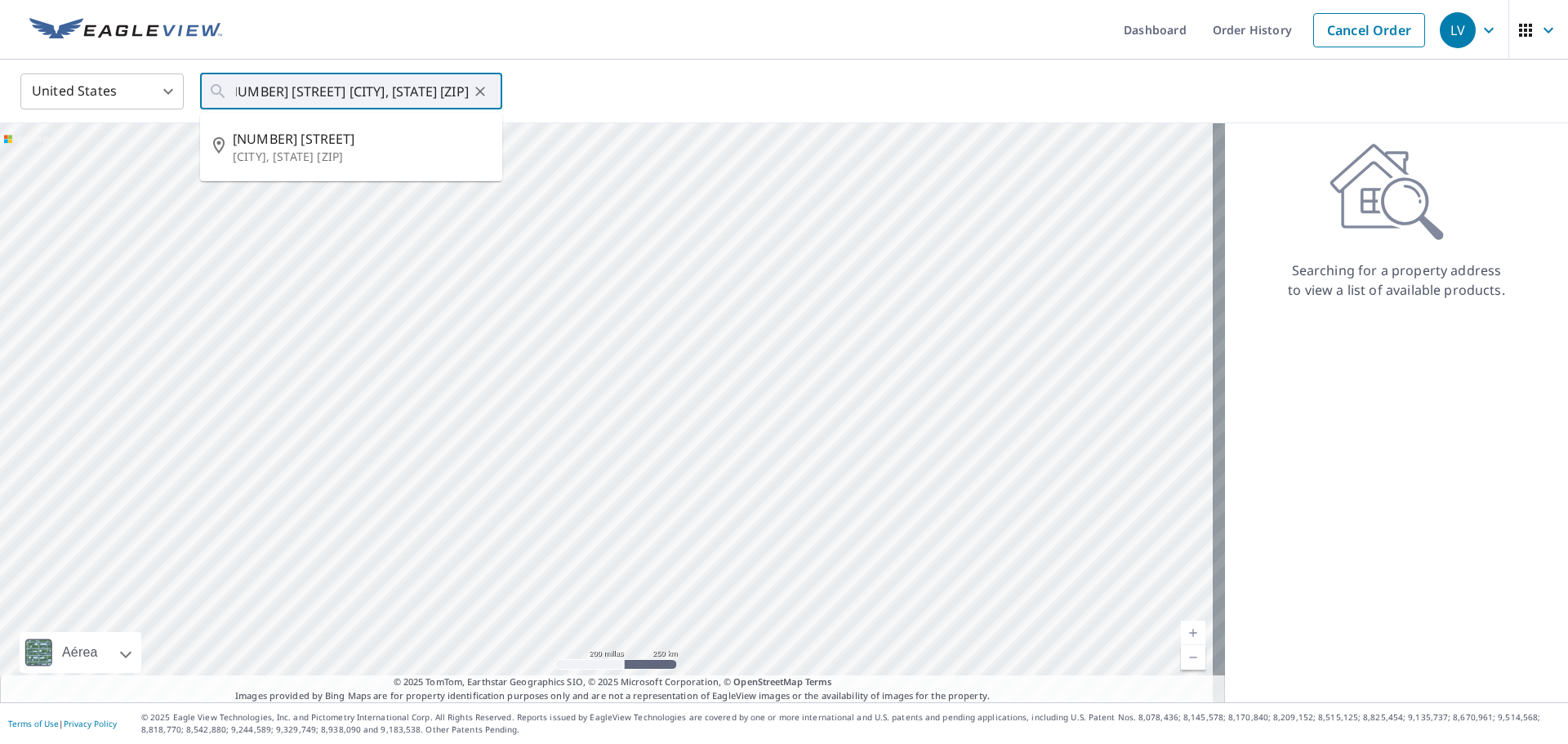 scroll, scrollTop: 0, scrollLeft: 0, axis: both 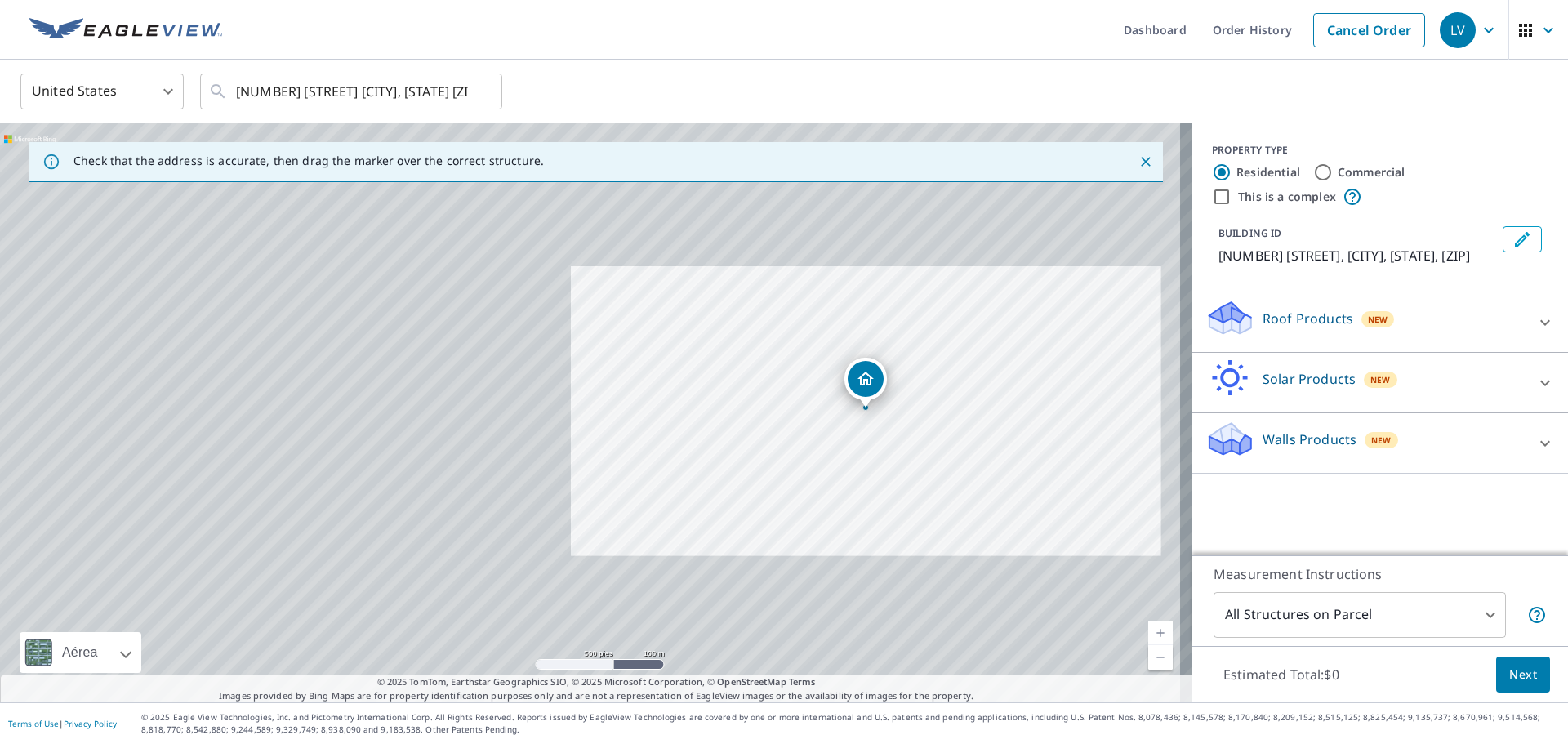 click on "Roof Products" at bounding box center [1307, 319] 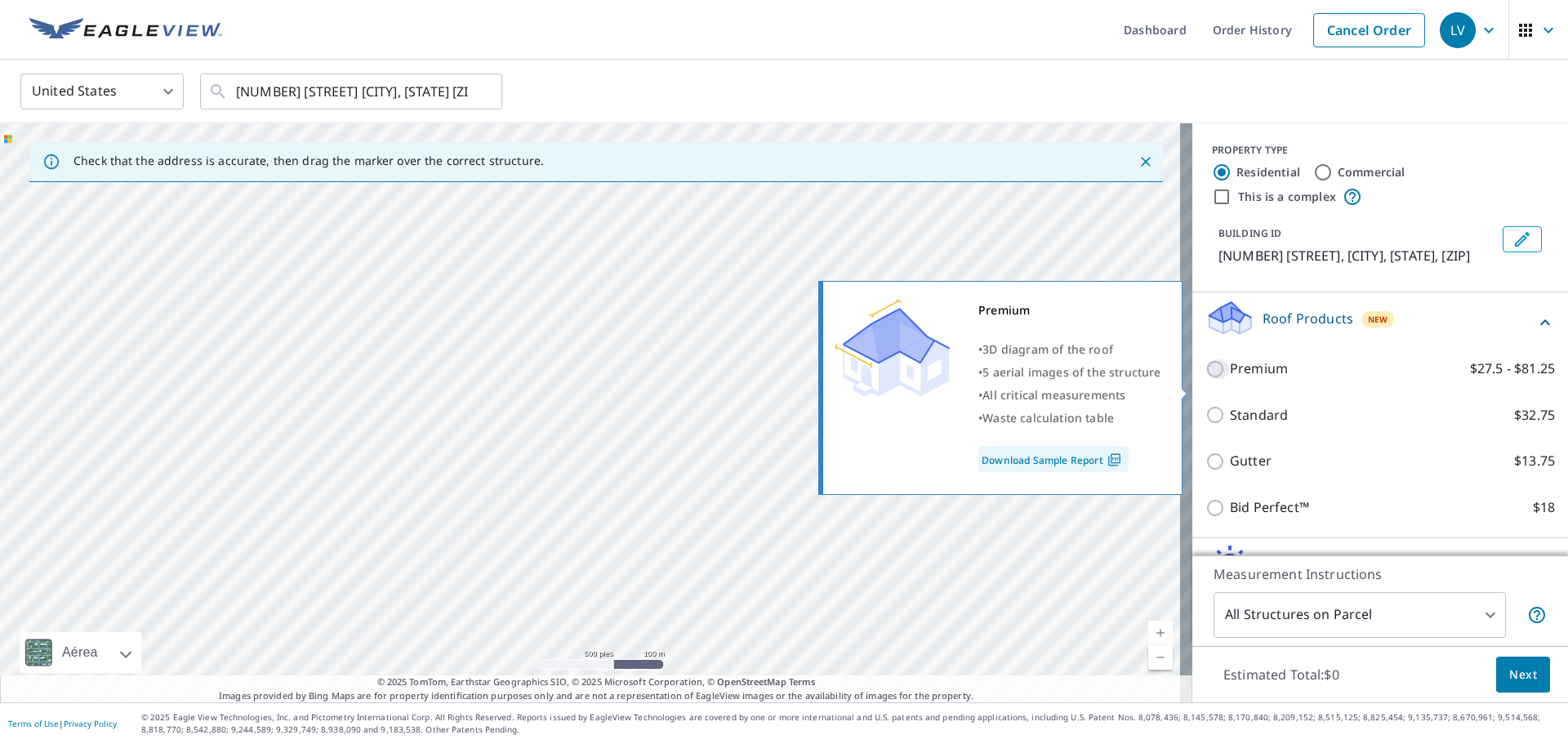 click on "Premium $27.5 - $81.25" at bounding box center [1218, 369] 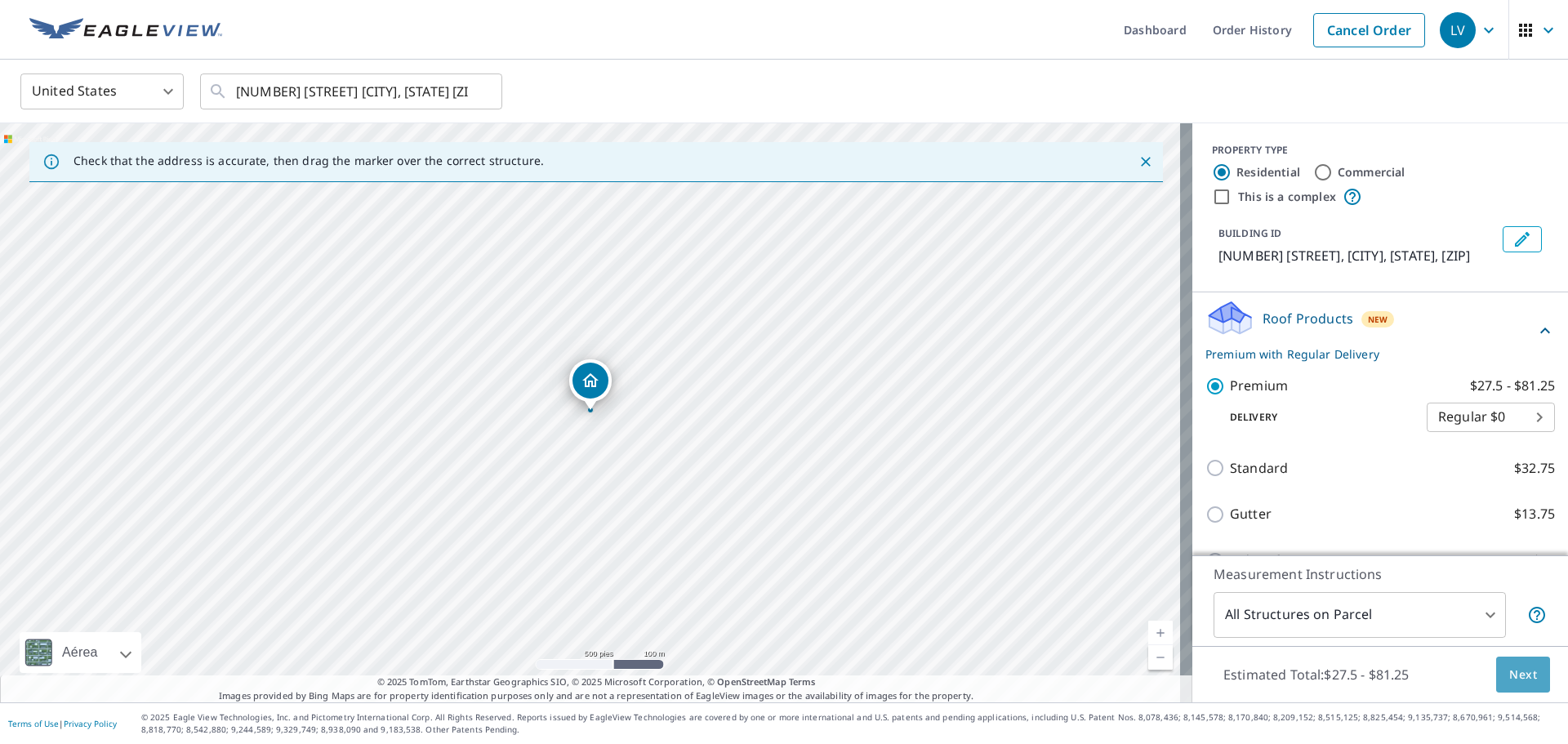 click on "Next" at bounding box center [1523, 675] 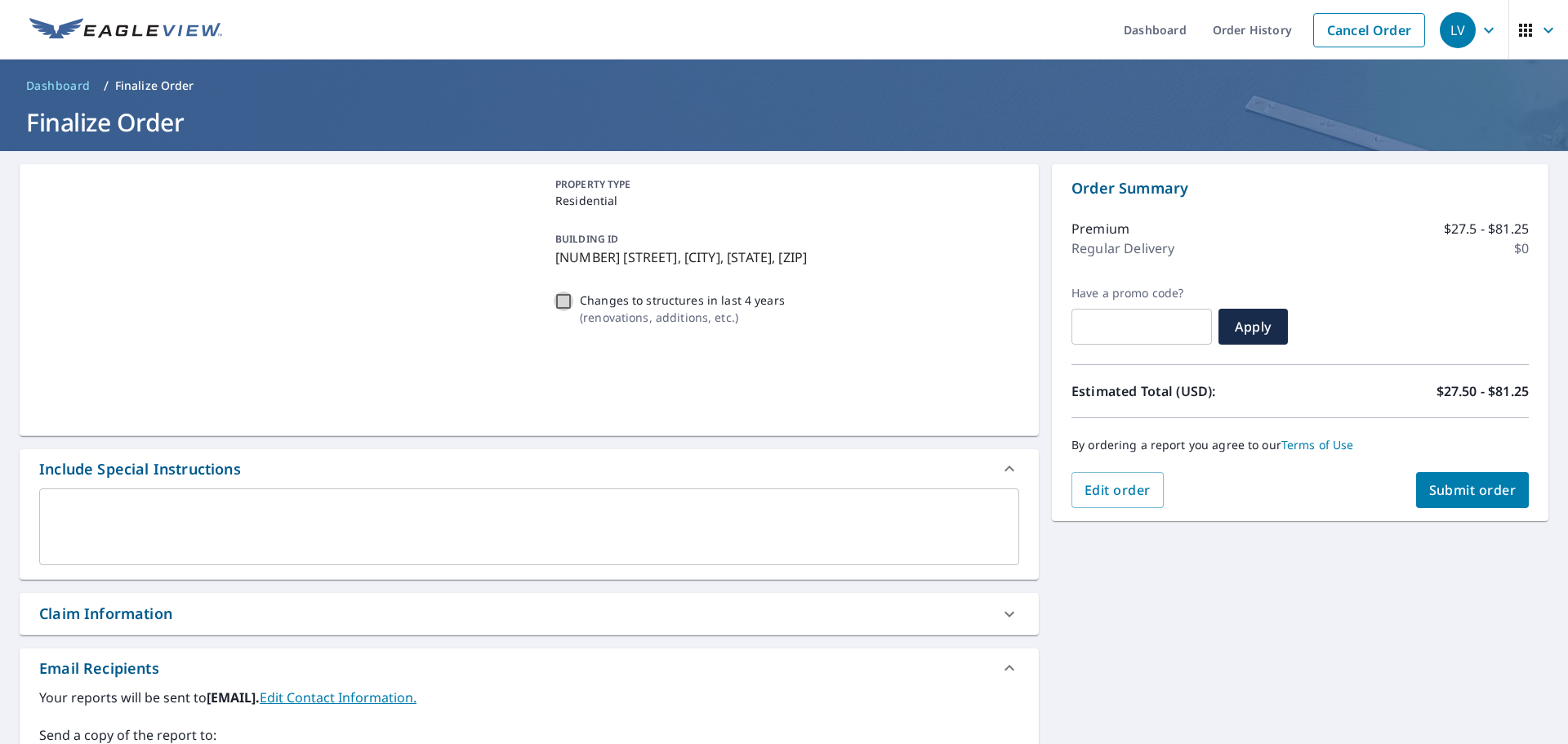 click on "Changes to structures in last 4 years ( renovations, additions, etc. )" at bounding box center [564, 301] 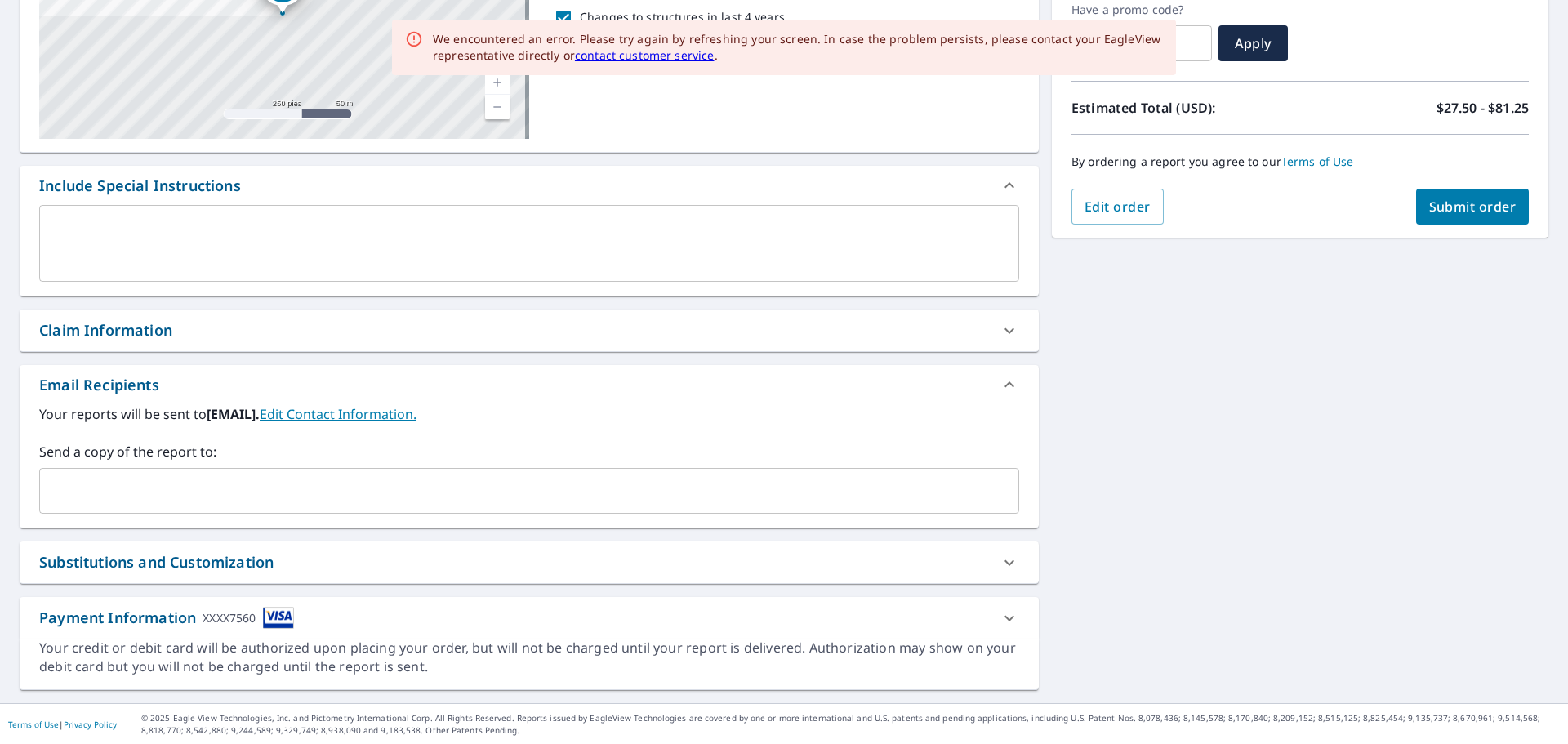 scroll, scrollTop: 284, scrollLeft: 0, axis: vertical 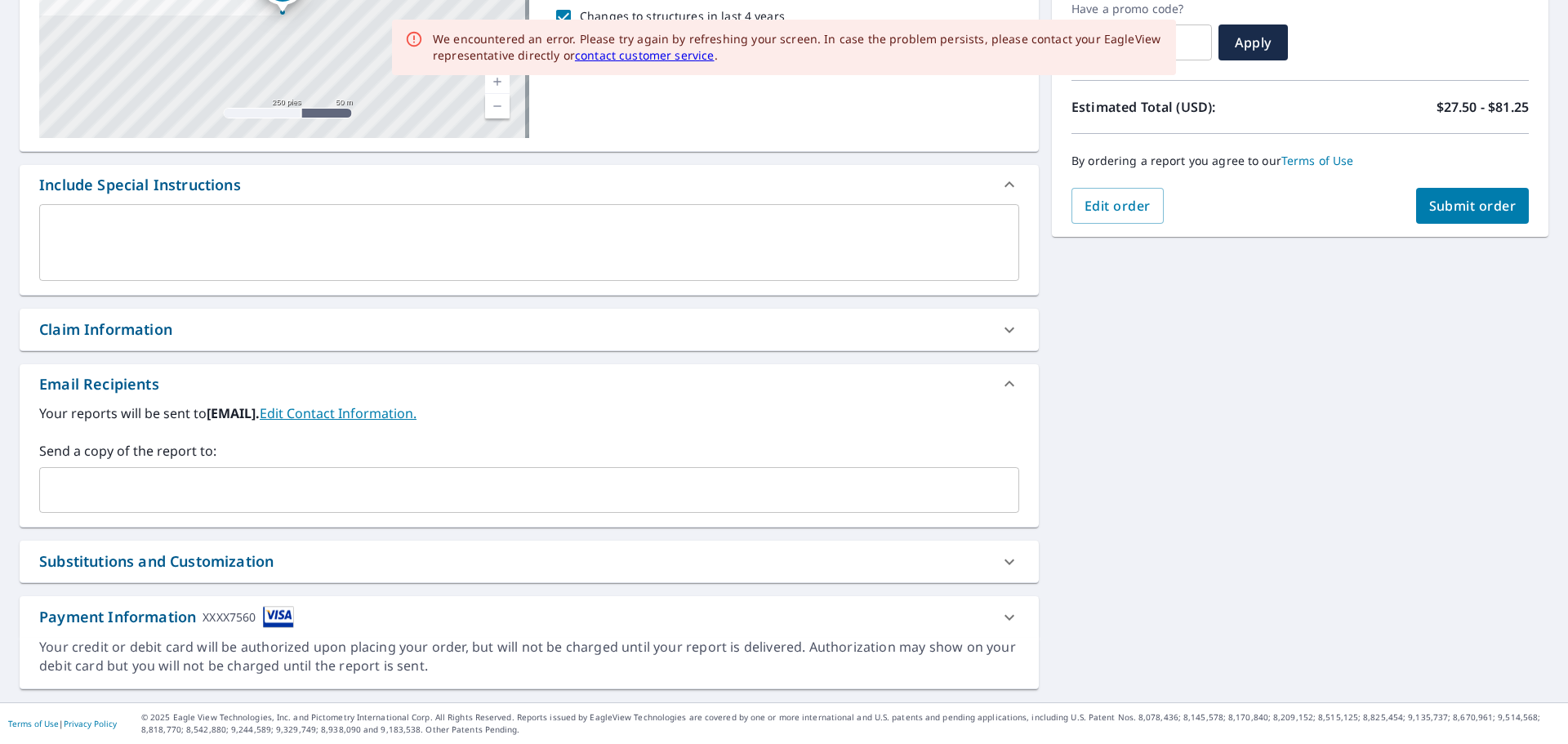 click at bounding box center (517, 490) 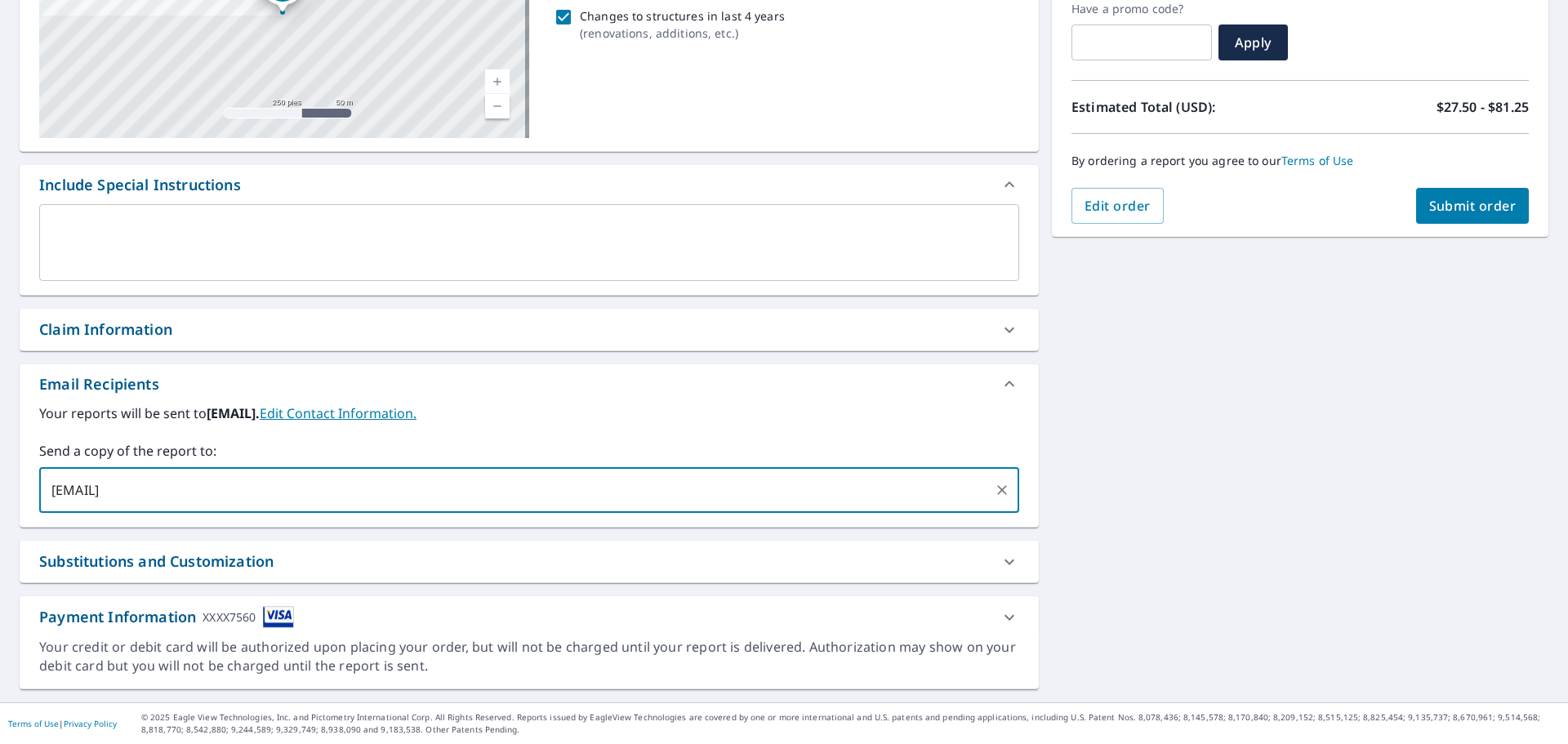 type on "[EMAIL]" 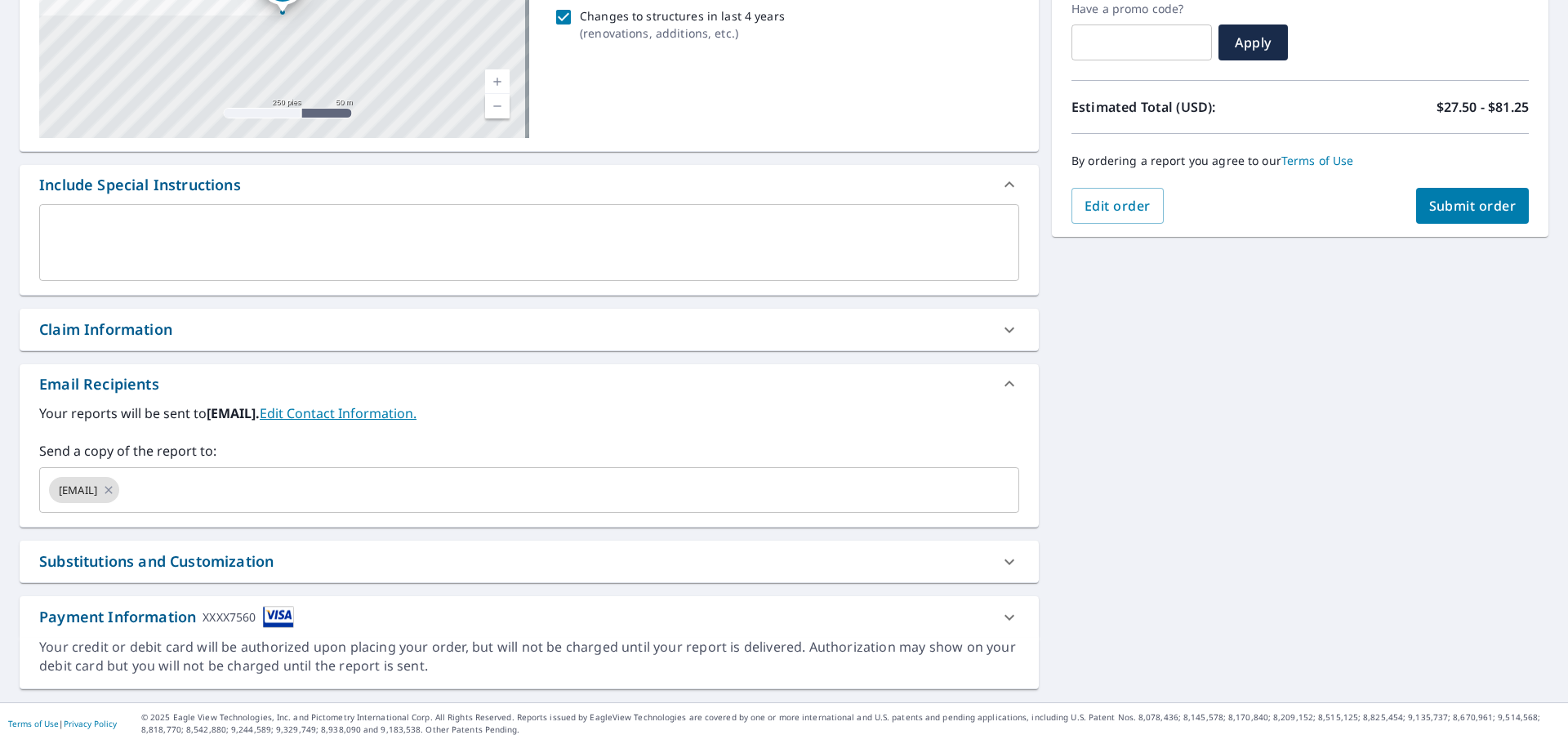 click on "[NUMBER] [STREET] [CITY], [STATE] [ZIP] Aérea Carretera Un mapa de carreteras estándar Aérea Una vista detallada desde arriba Etiquetas Etiquetas 250 pies 50 m © 2025 TomTom, © Vexcel Imaging, © 2025 Microsoft Corporation,  © OpenStreetMap Terms PROPERTY TYPE Residential BUILDING ID [NUMBER] [STREET], [CITY], [STATE], [ZIP] Changes to structures in last 4 years ( renovations, additions, etc. ) Include Special Instructions x ​ Claim Information Claim number ​ Claim information ​ PO number ​ Date of loss ​ Cat ID ​ Email Recipients Your reports will be sent to  [EMAIL].  Edit Contact Information. Send a copy of the report to: [EMAIL] ​ Substitutions and Customization Additional Report Formats (Not available for all reports) DXF RXF XML Add-ons and custom cover page Property Owner Report Include custom cover page Payment Information XXXX7560 First name   * [FIRST] ​ Last name   * [LAST] ​ Card type   * Visa 2 ​   * *" at bounding box center (784, 284) 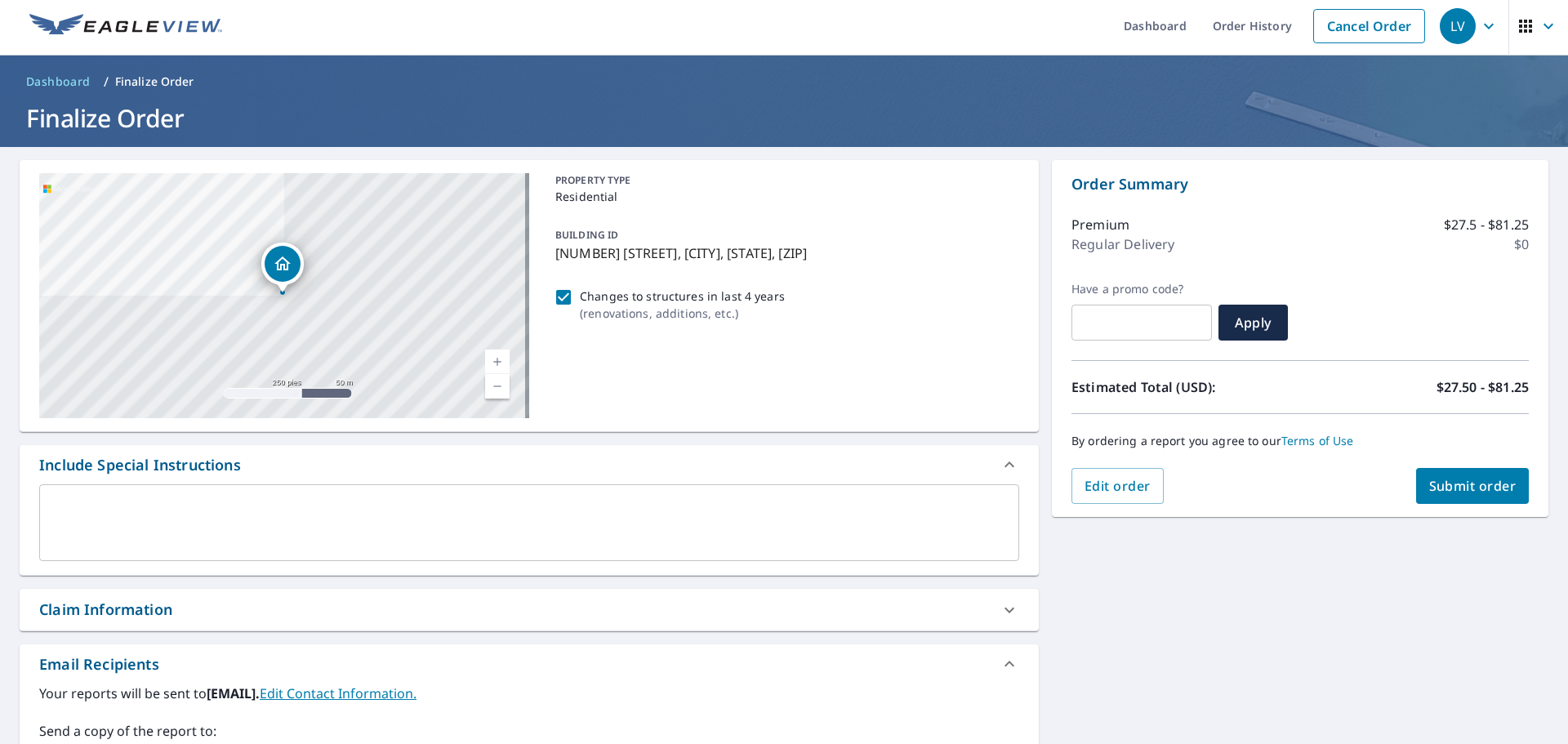 scroll, scrollTop: 0, scrollLeft: 0, axis: both 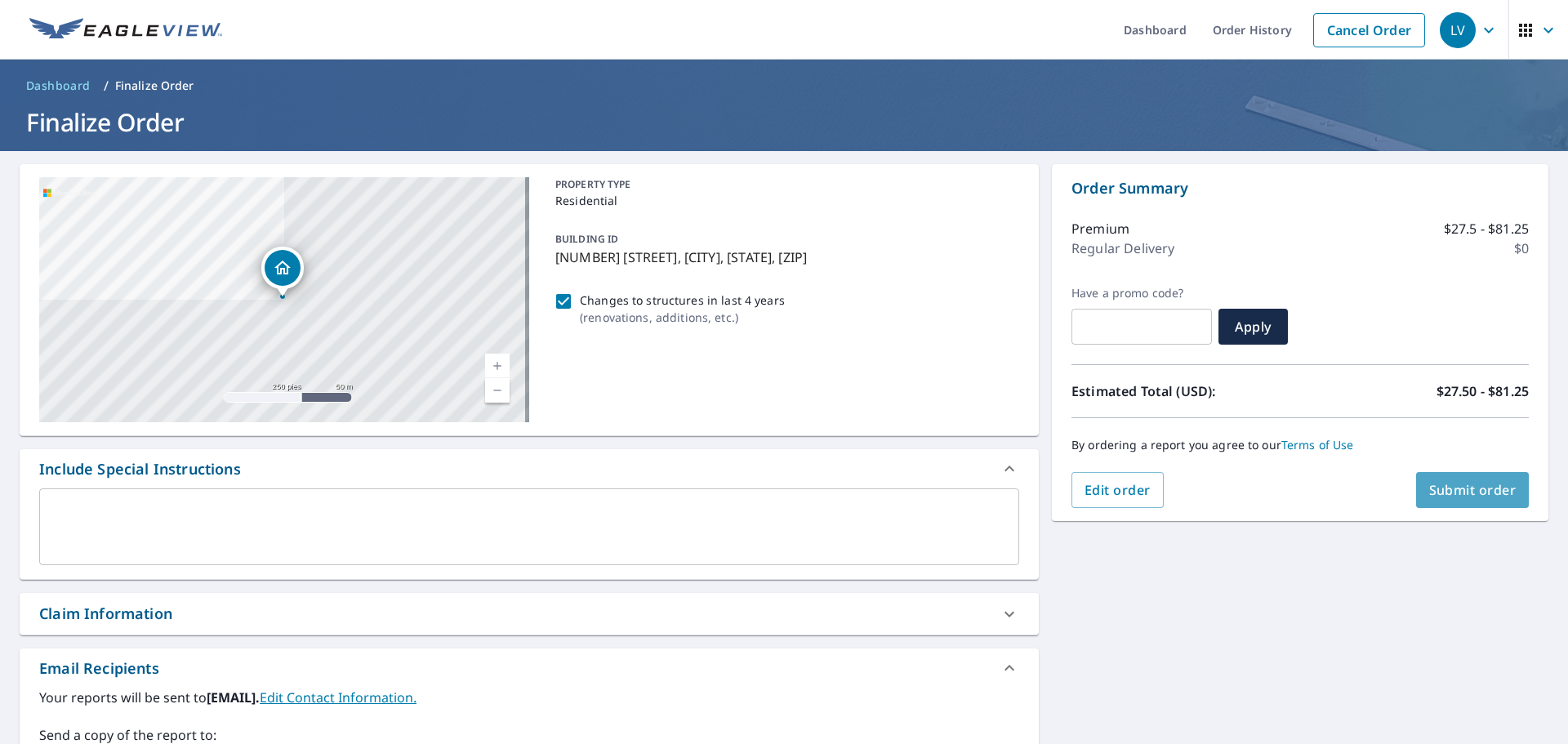 click on "Submit order" at bounding box center [1472, 490] 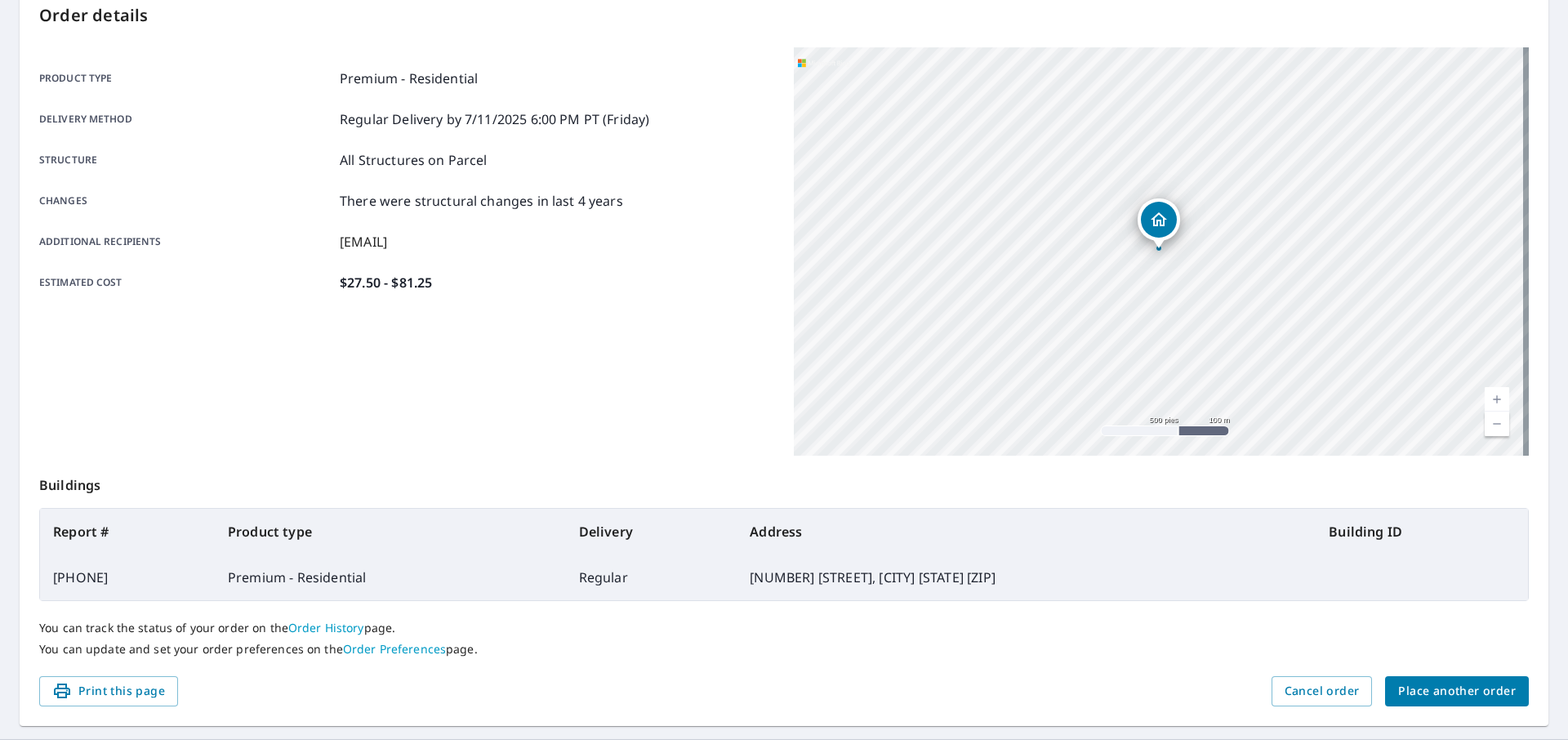 scroll, scrollTop: 217, scrollLeft: 0, axis: vertical 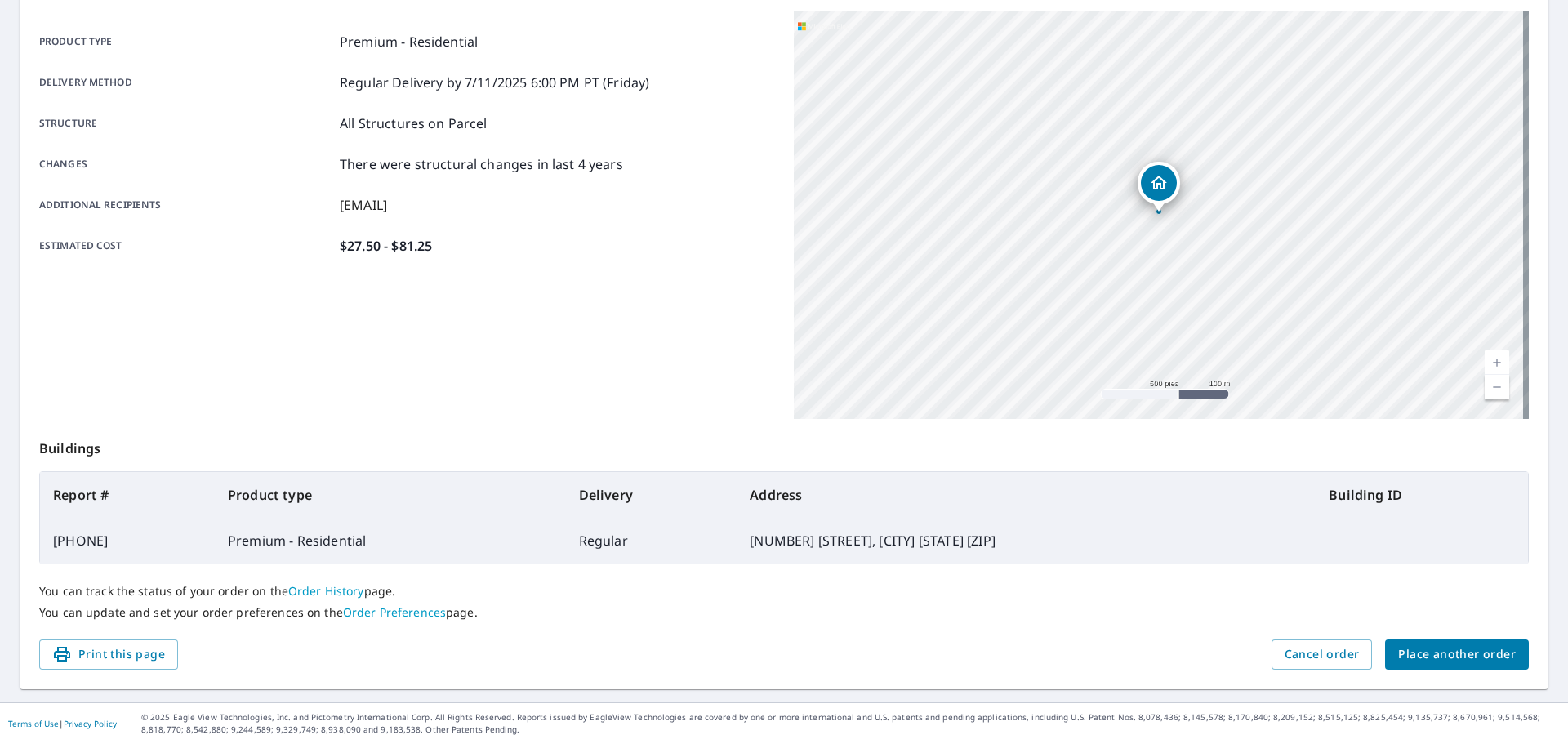 click on "Place another order" at bounding box center (1457, 654) 